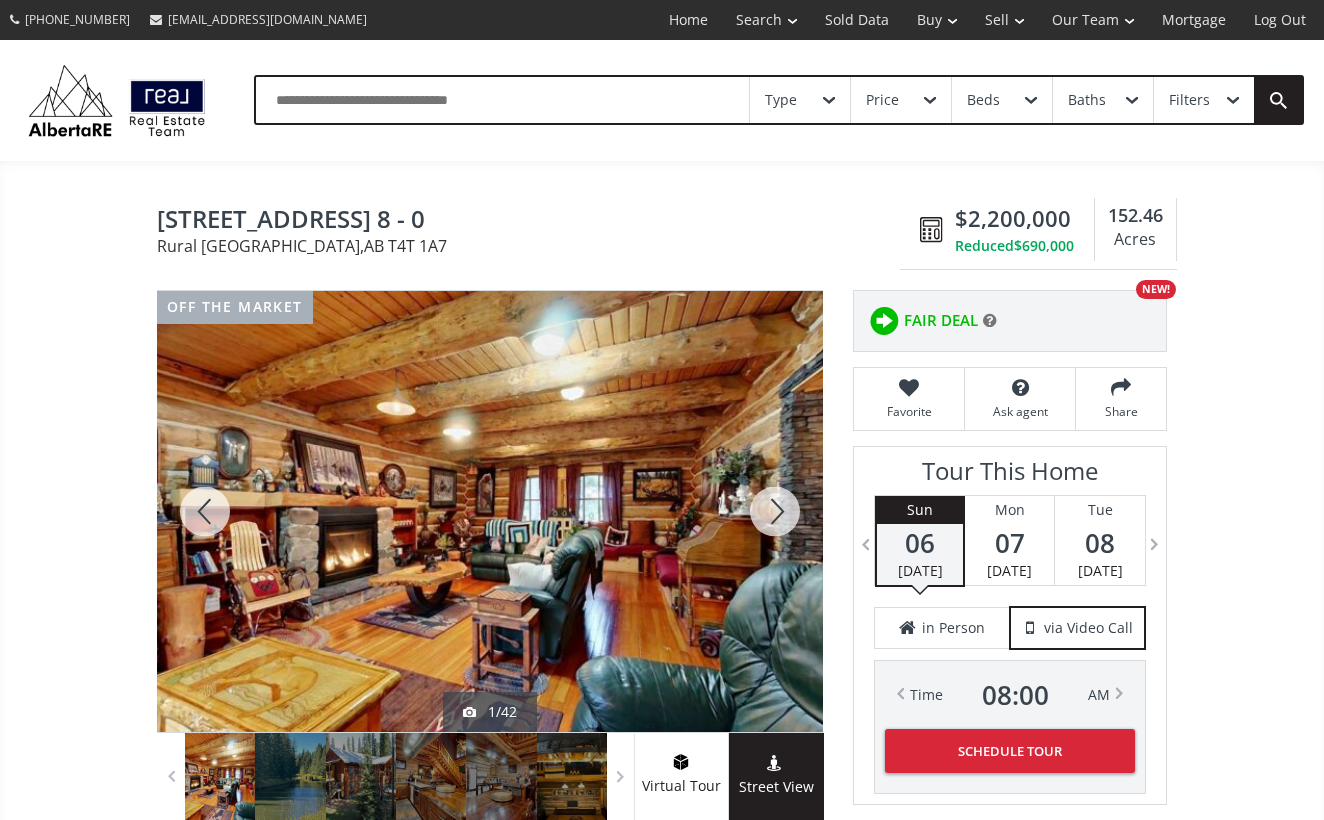 scroll, scrollTop: 0, scrollLeft: 0, axis: both 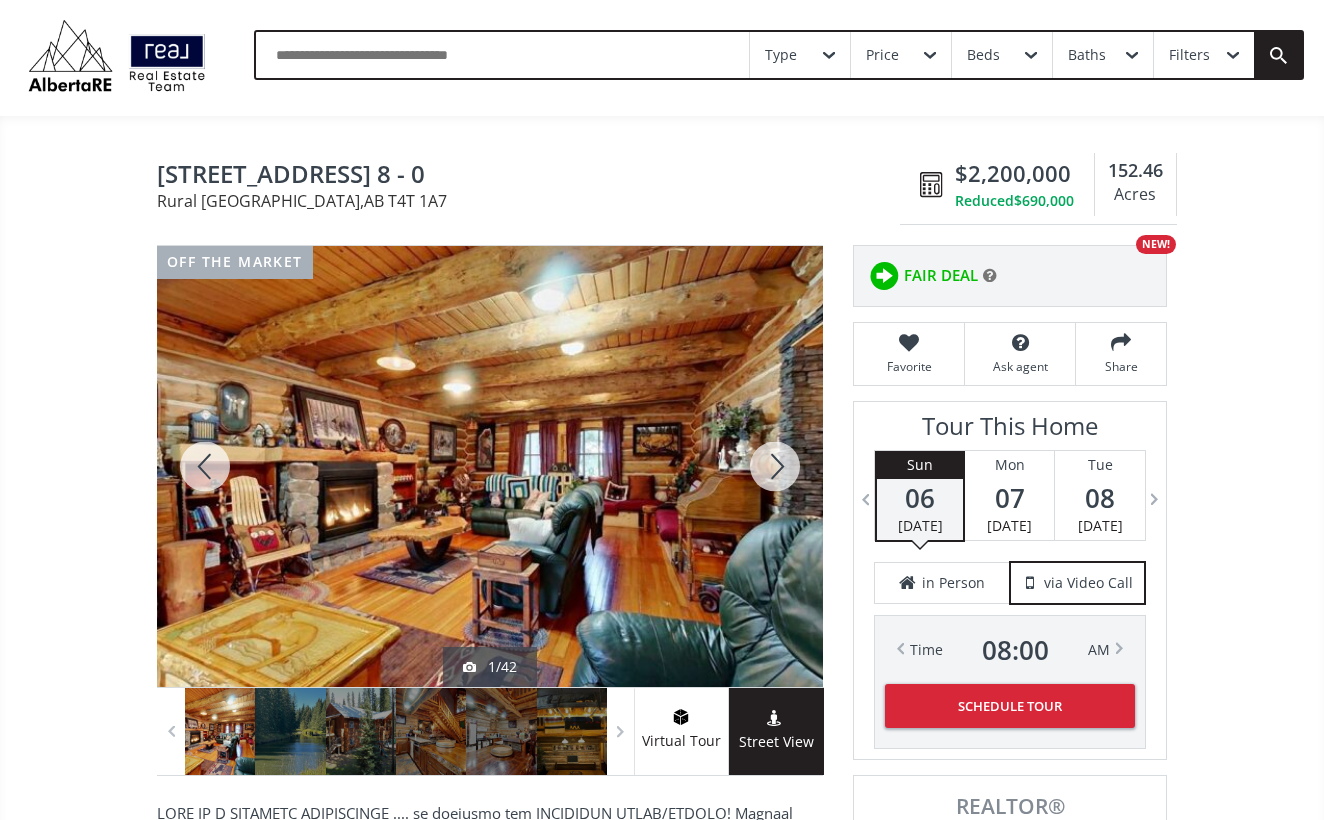 click at bounding box center (490, 466) 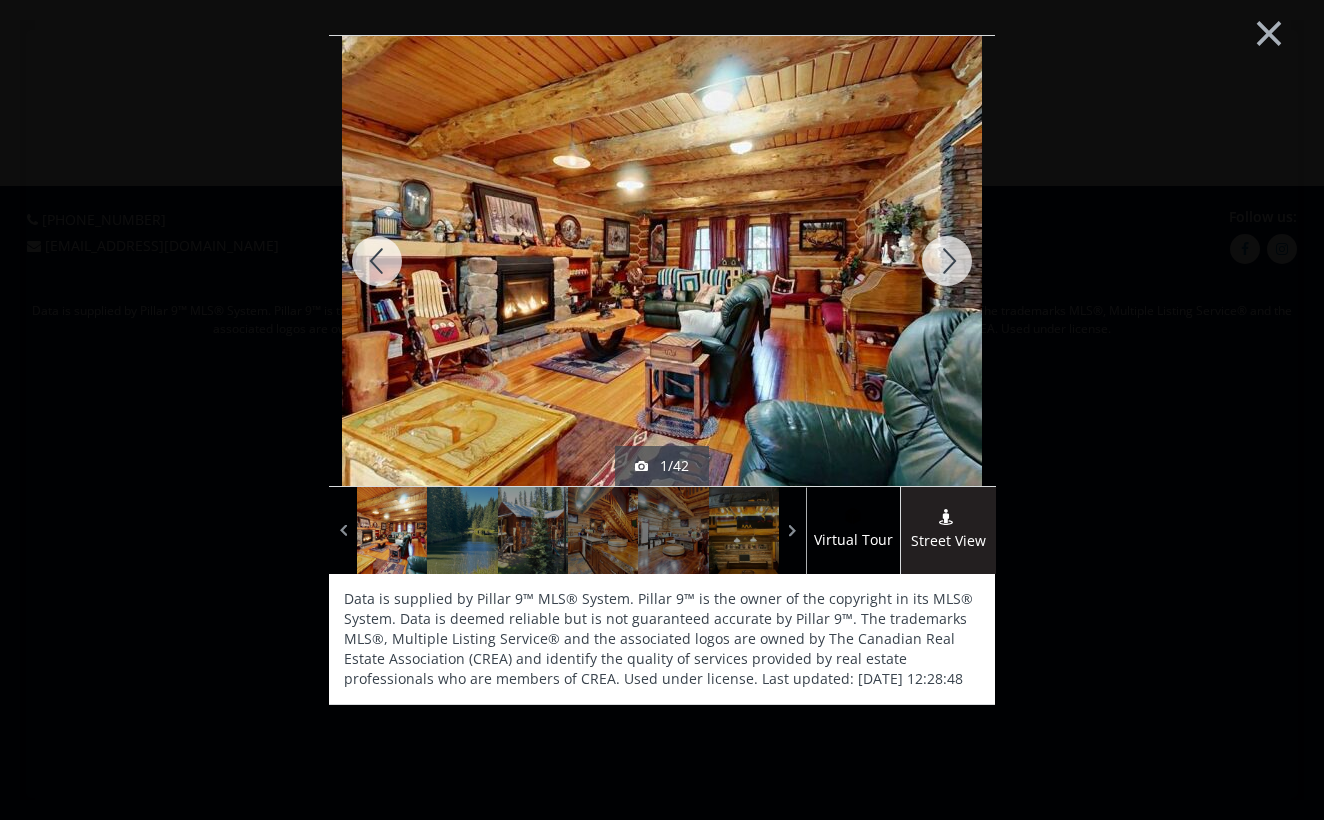 click at bounding box center [947, 261] 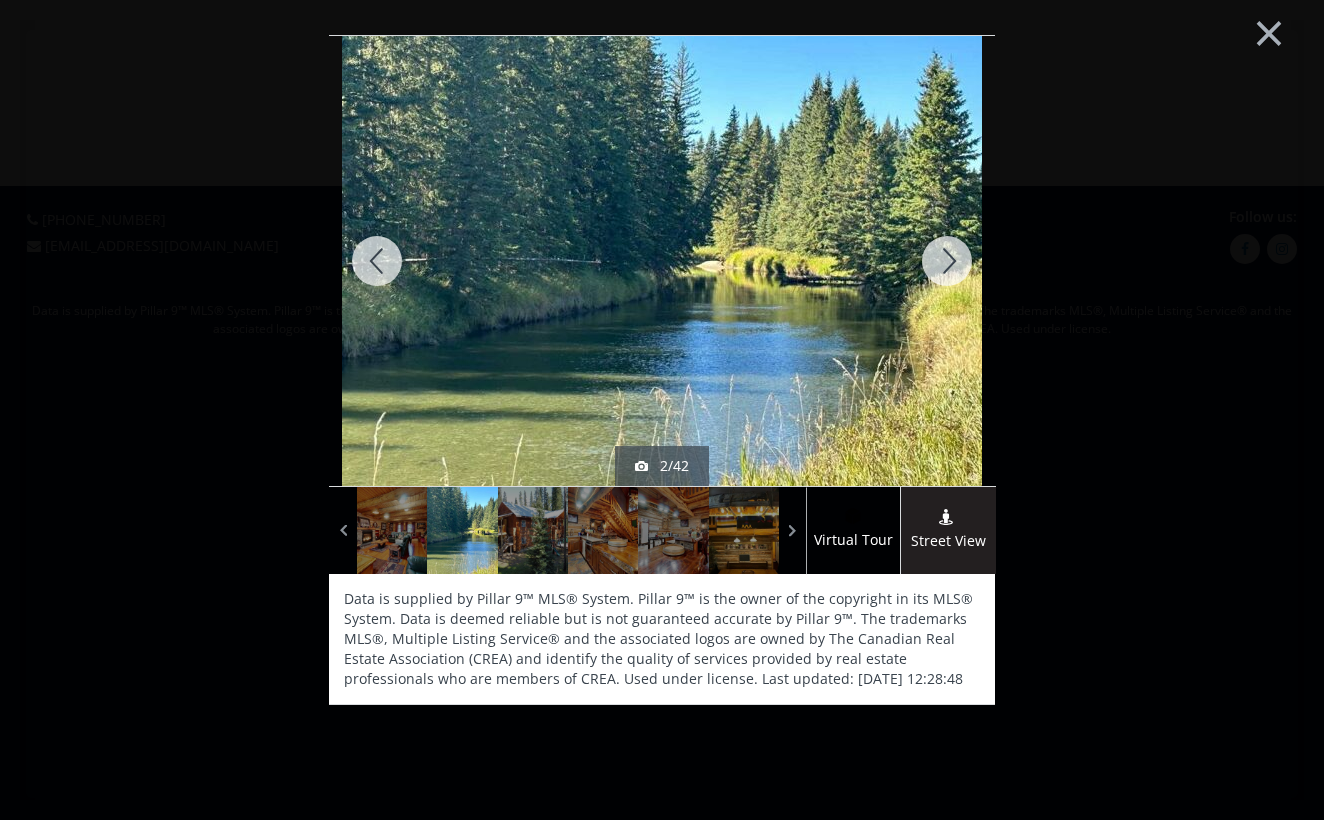 click at bounding box center [377, 261] 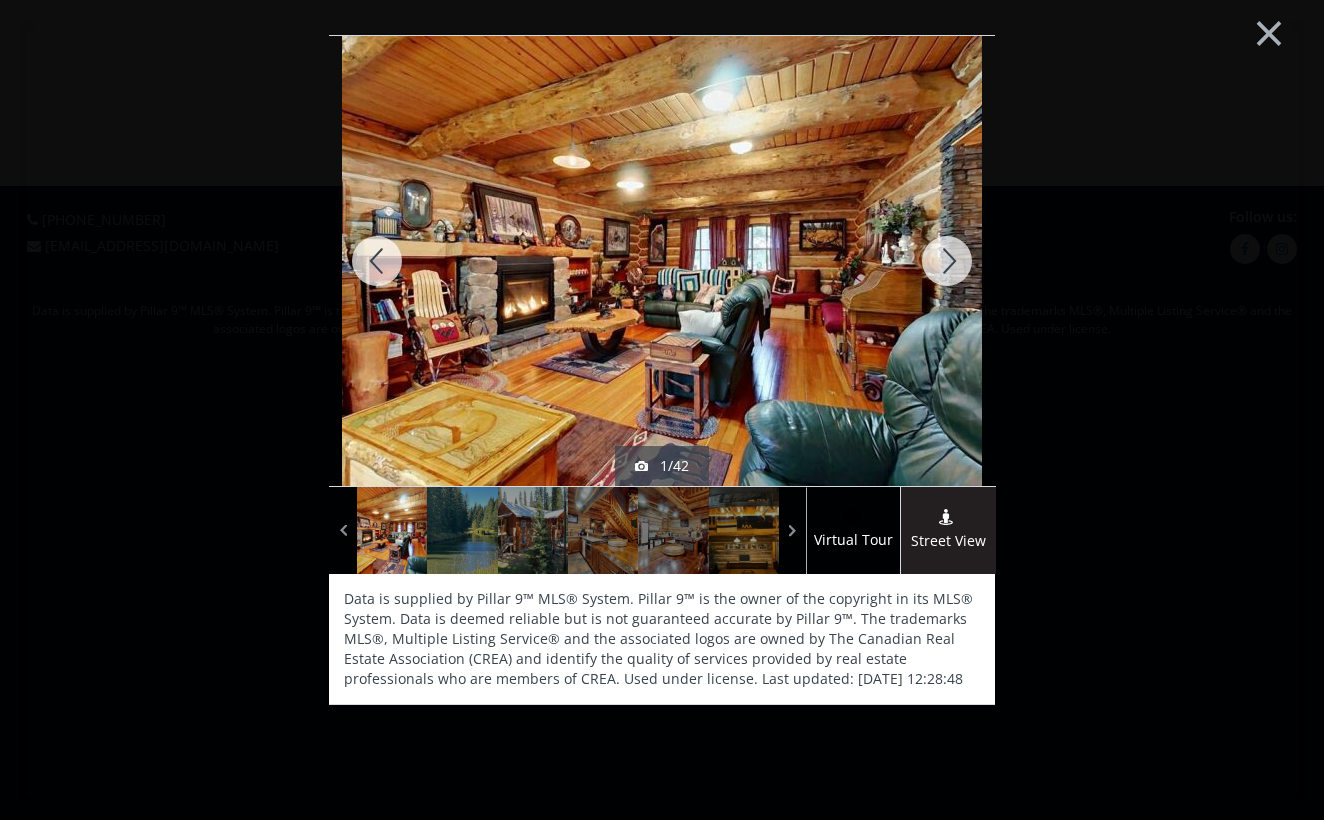 click at bounding box center (377, 261) 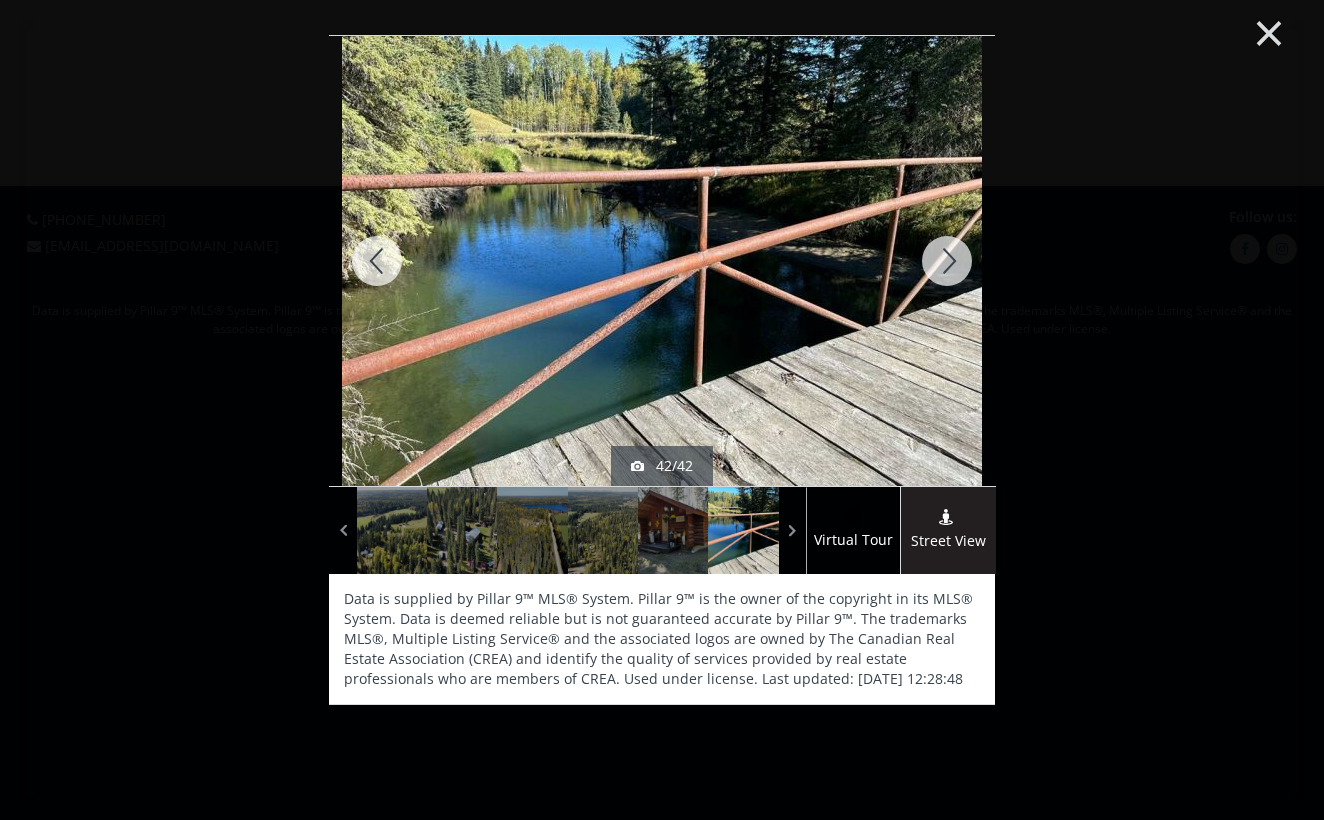 click on "×" at bounding box center (1269, 31) 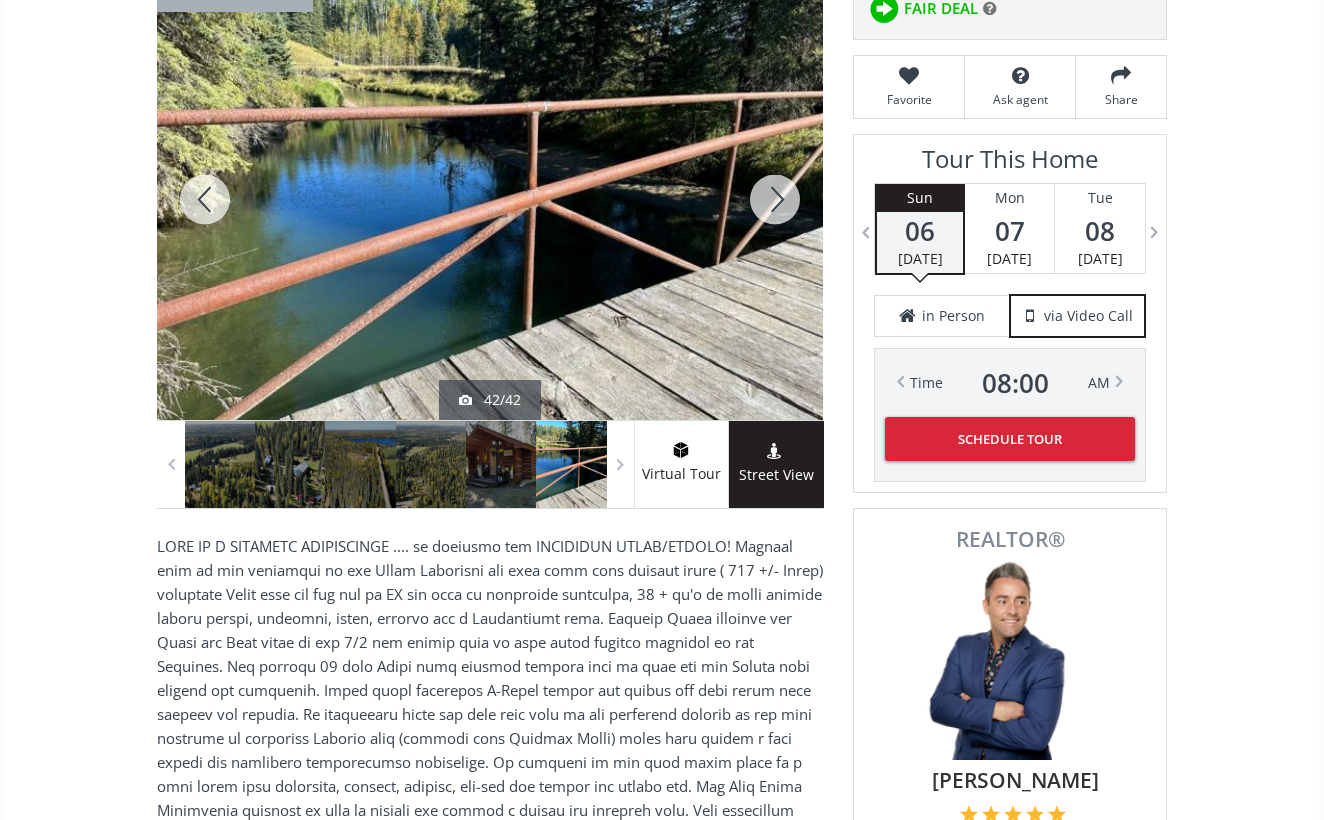 scroll, scrollTop: 312, scrollLeft: 0, axis: vertical 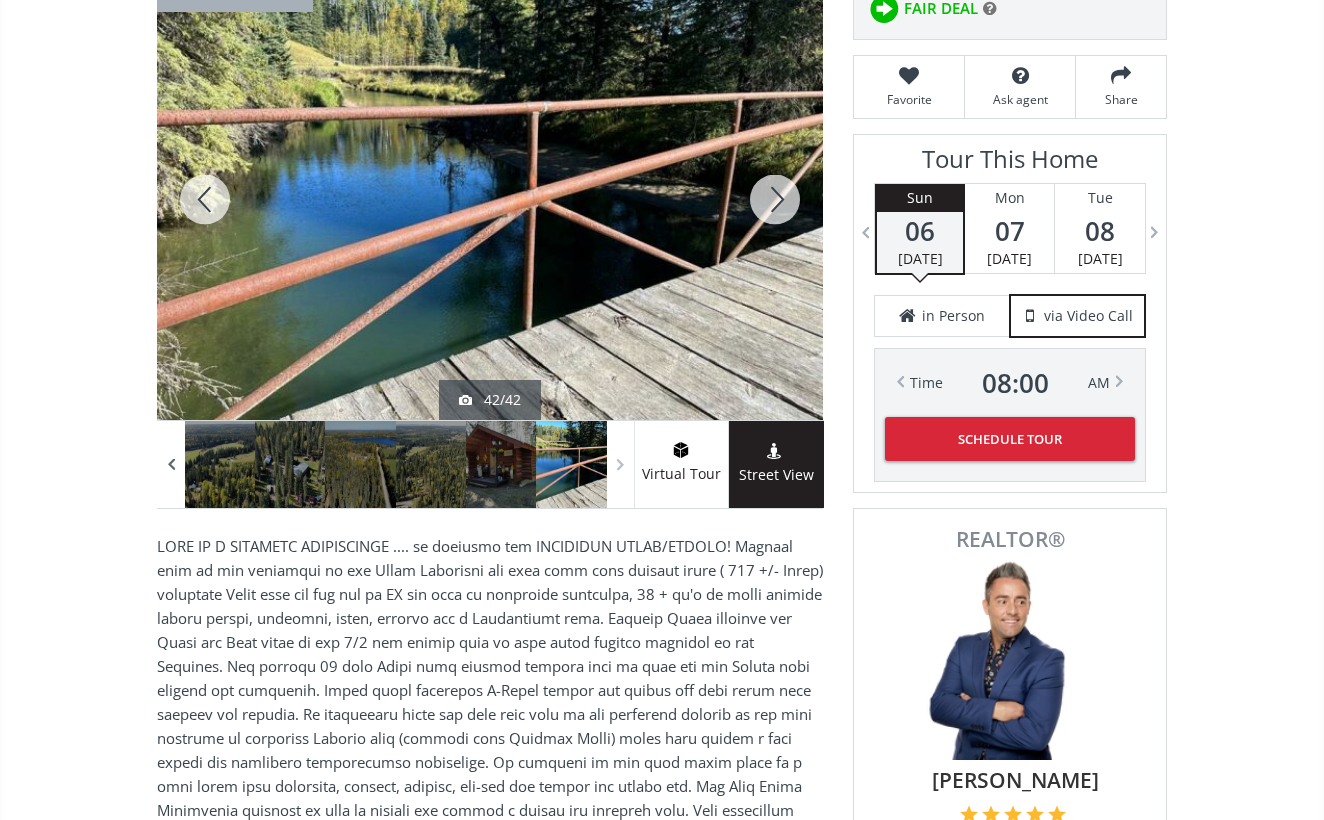 click at bounding box center (171, 465) 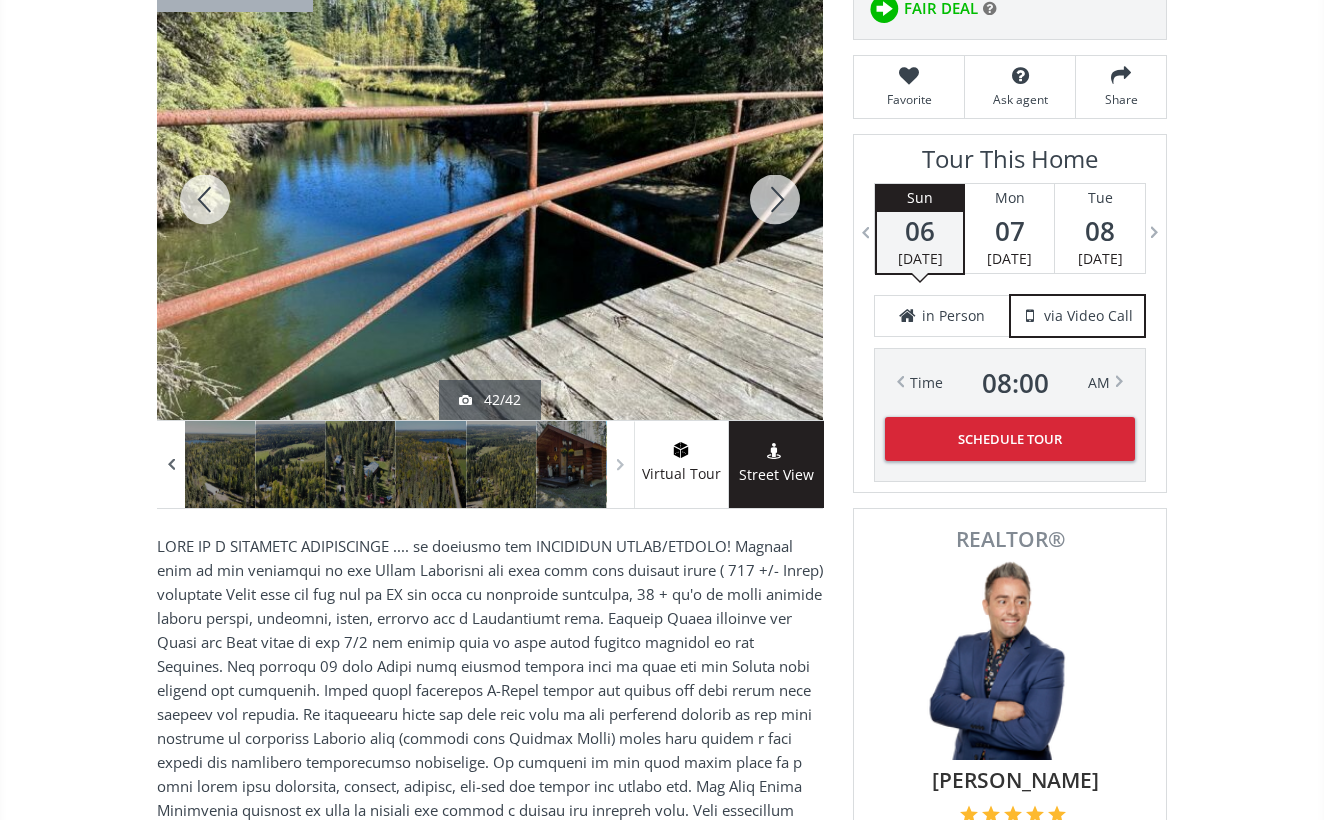click at bounding box center [171, 465] 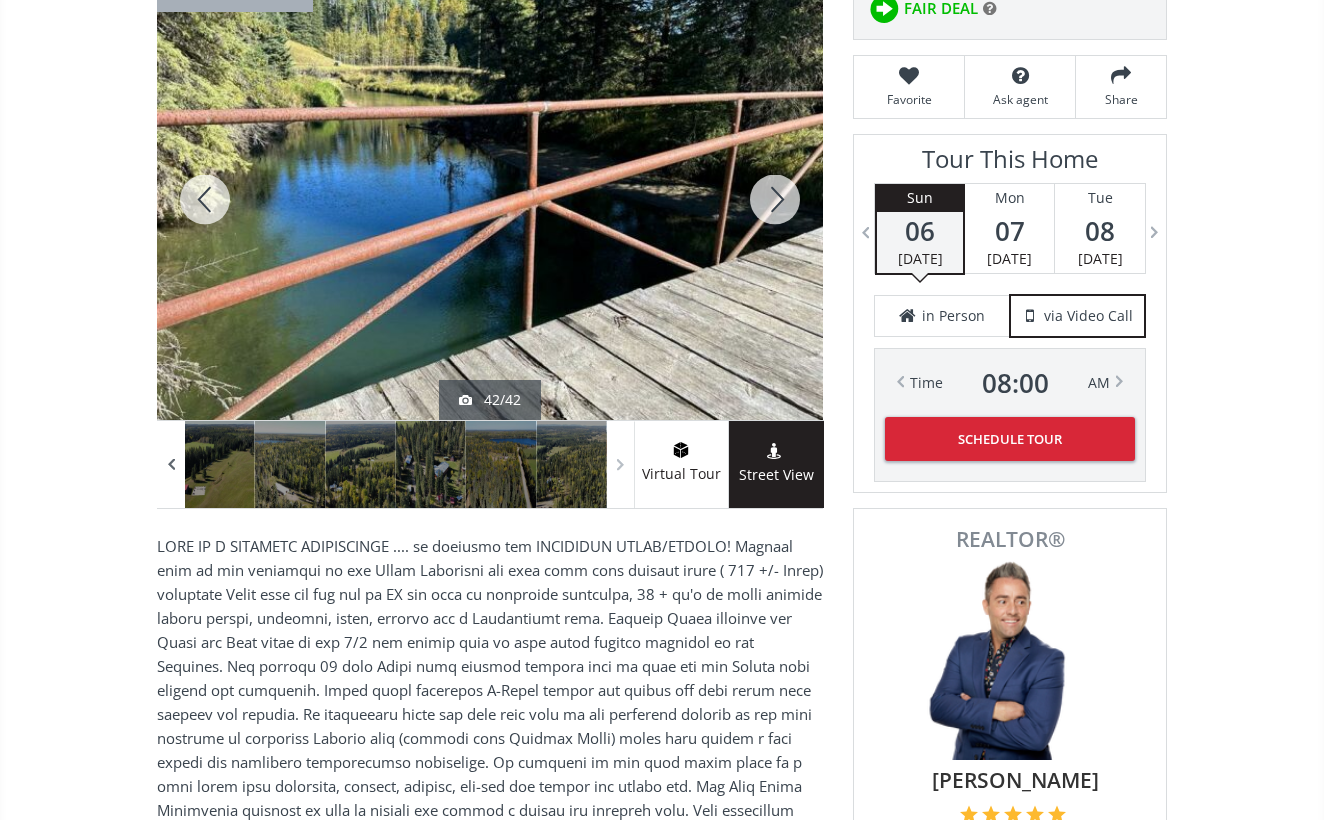 click at bounding box center [171, 465] 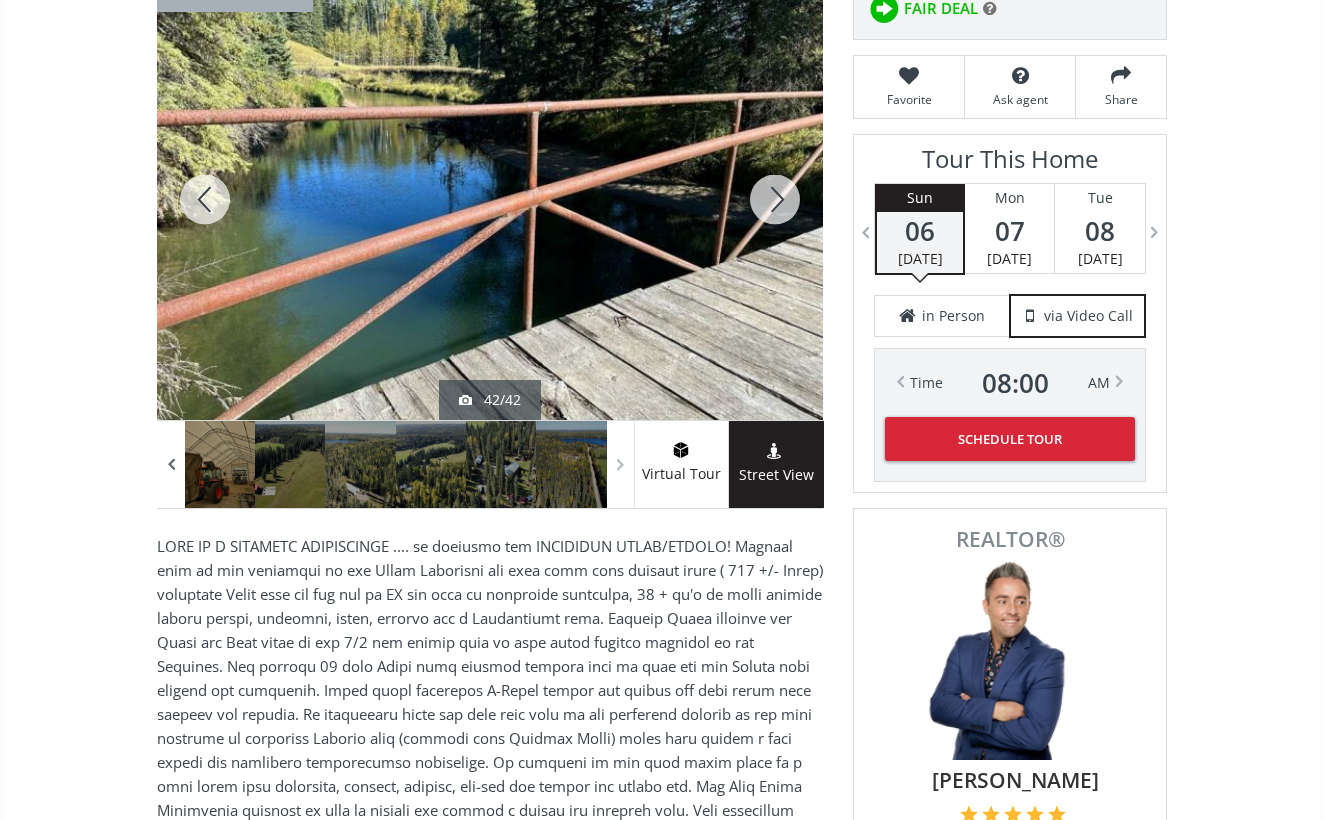 click at bounding box center [171, 465] 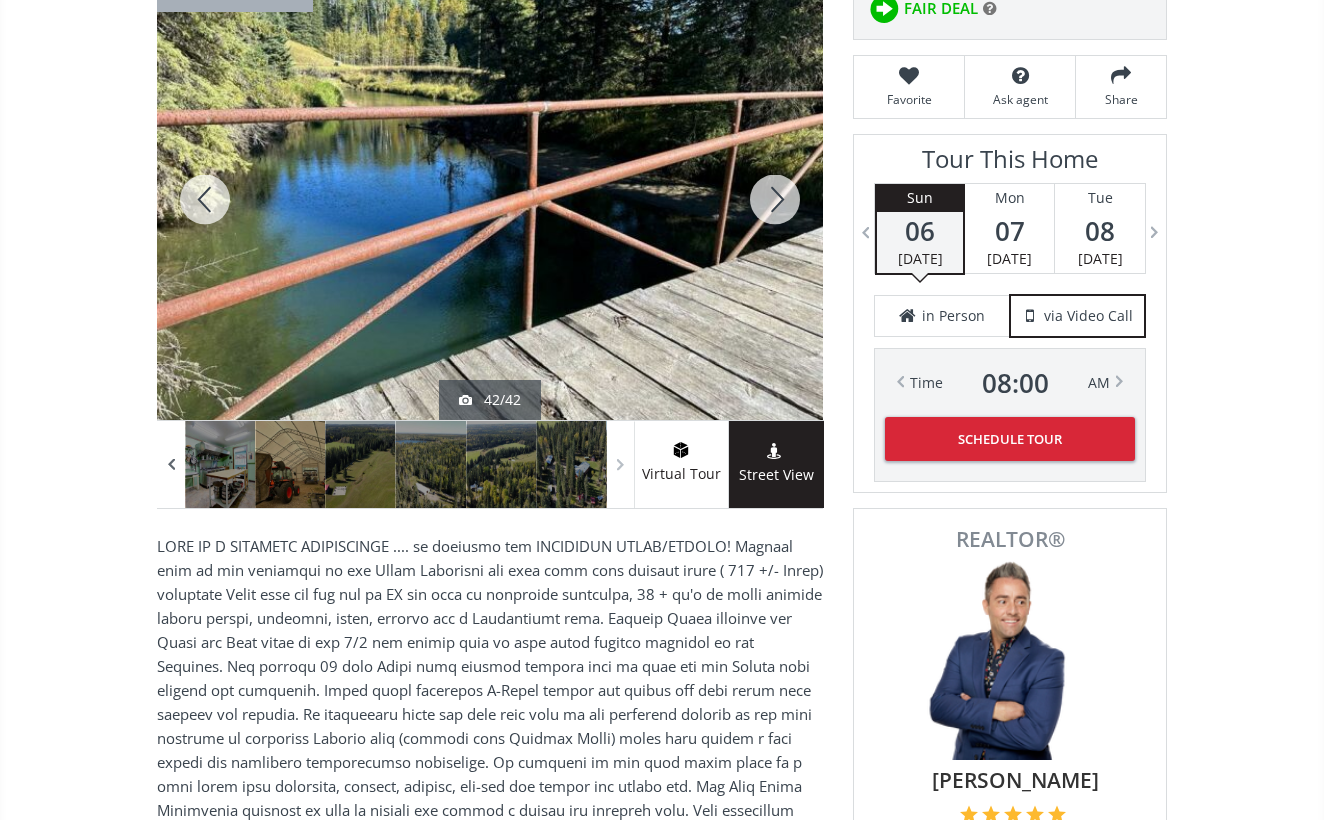 click at bounding box center [171, 465] 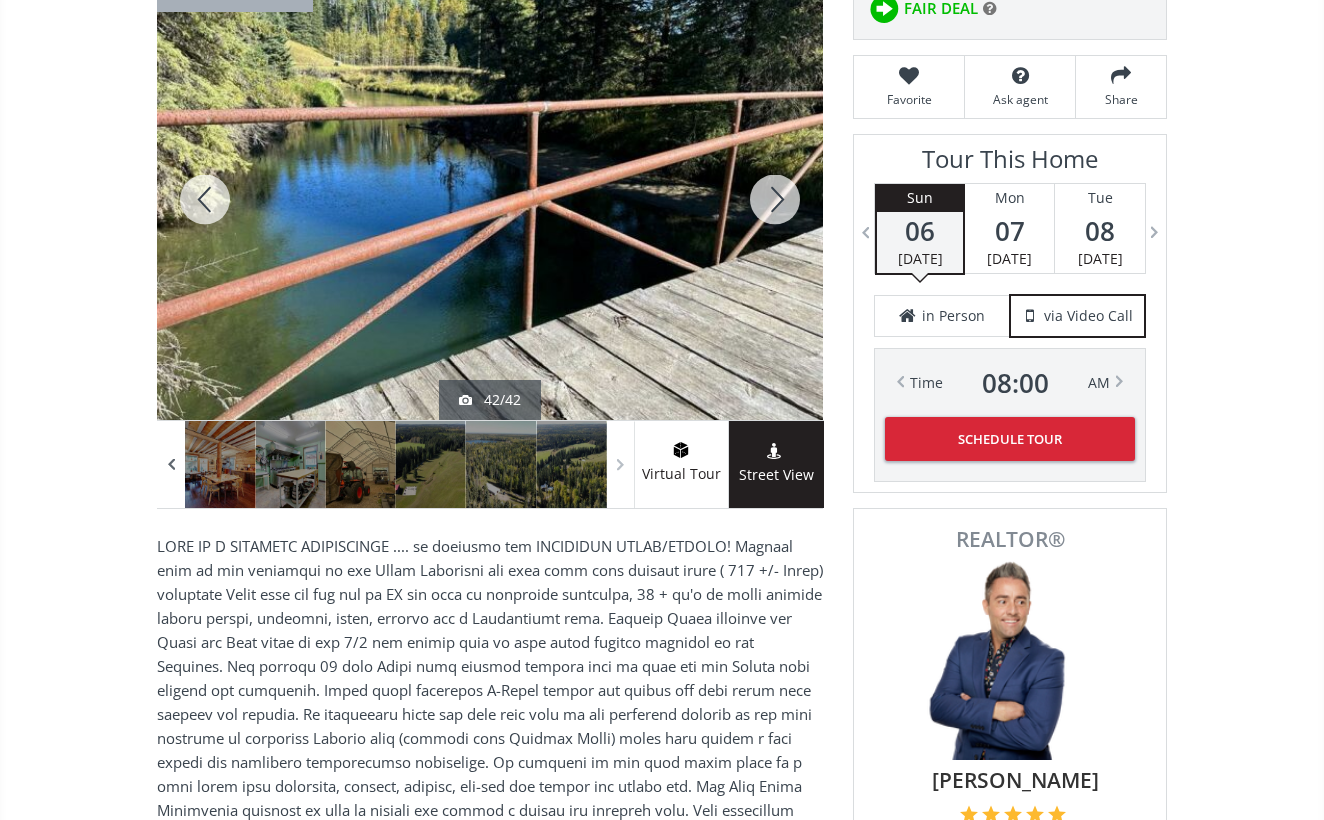 click at bounding box center [171, 465] 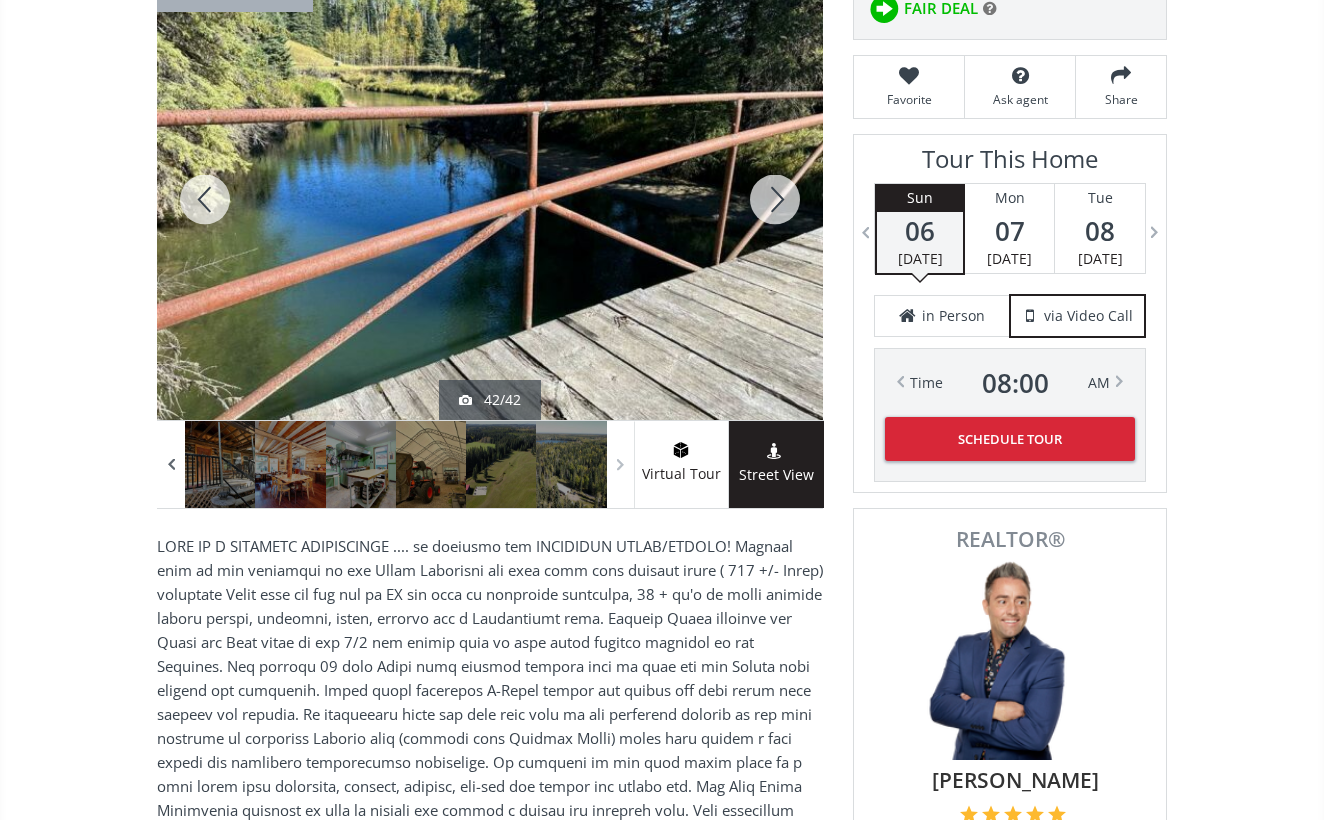 click at bounding box center (171, 465) 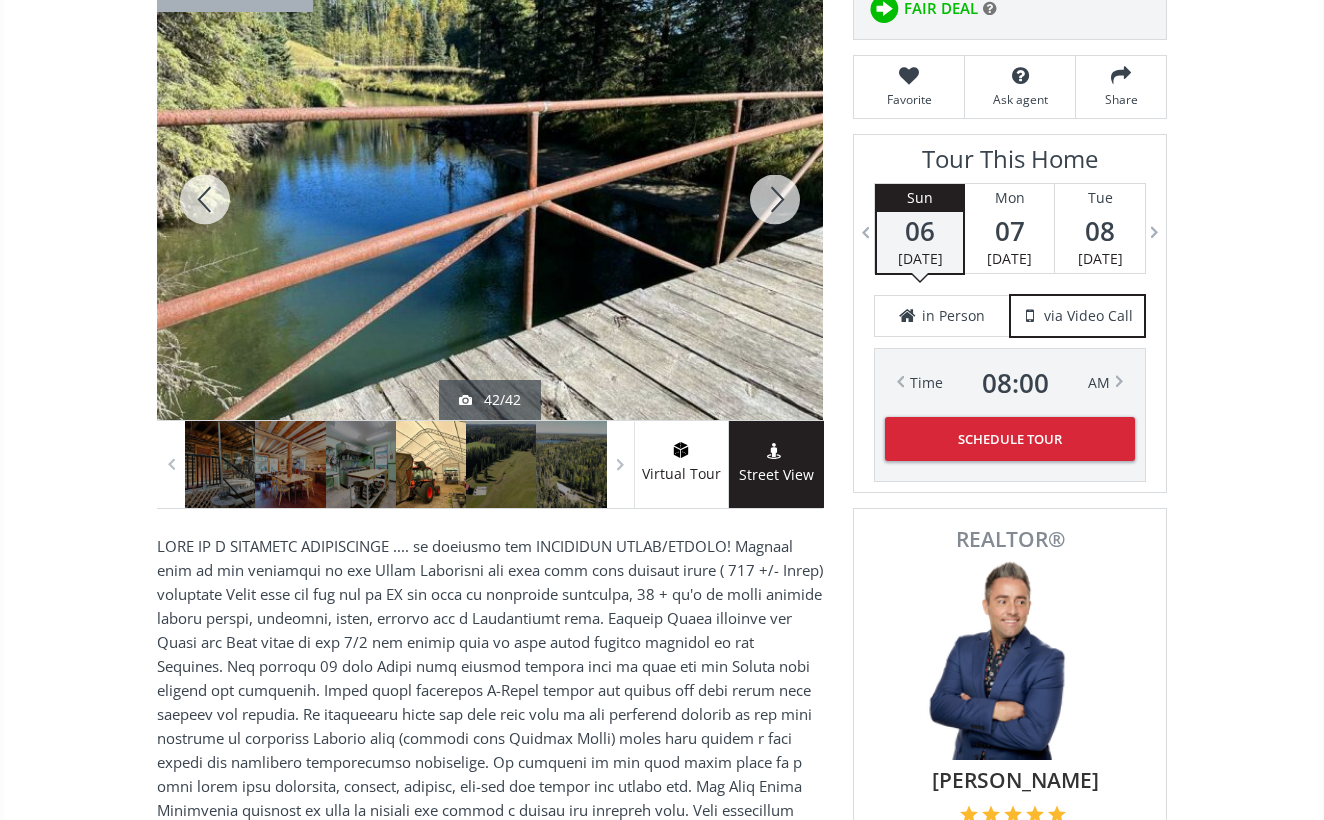 click at bounding box center (431, 464) 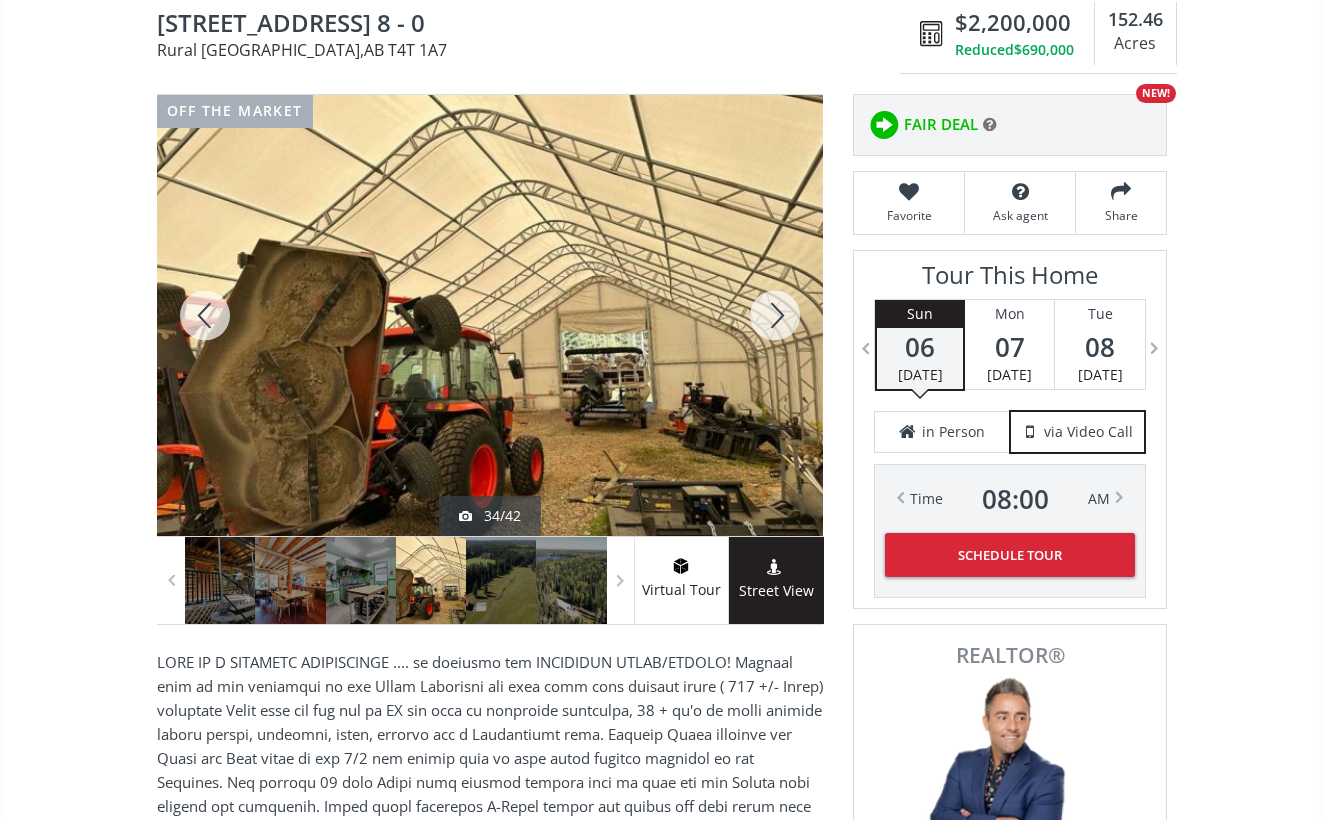 scroll, scrollTop: 142, scrollLeft: 0, axis: vertical 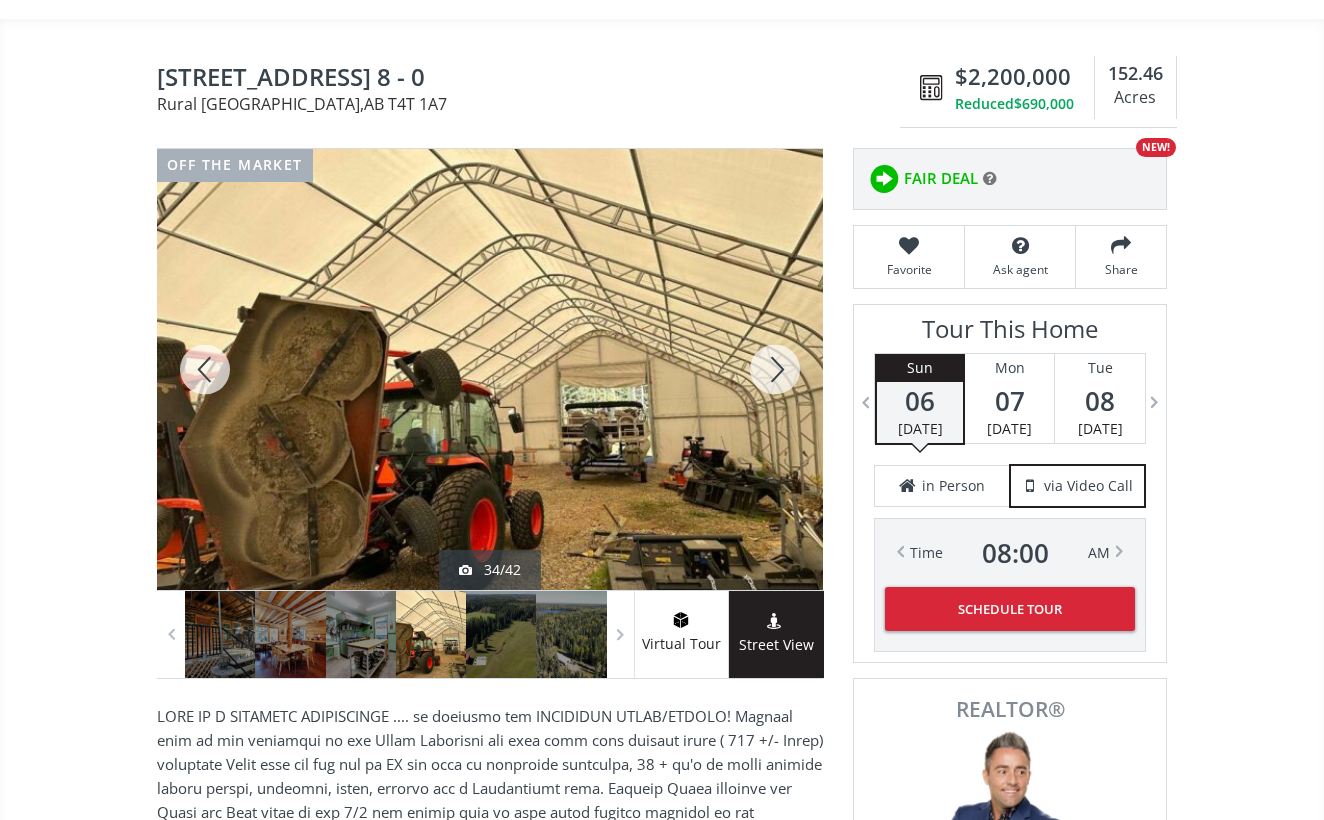 click at bounding box center (205, 369) 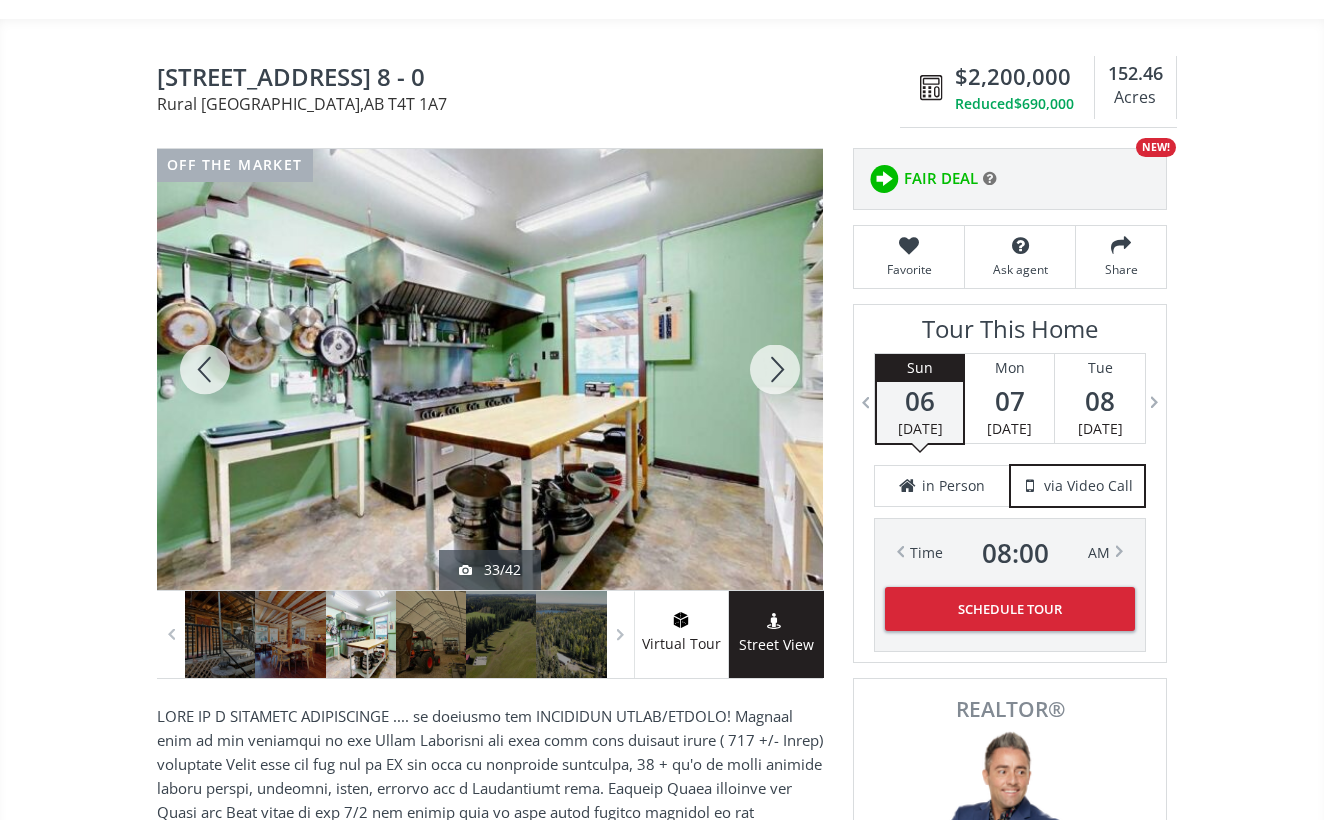click at bounding box center [205, 369] 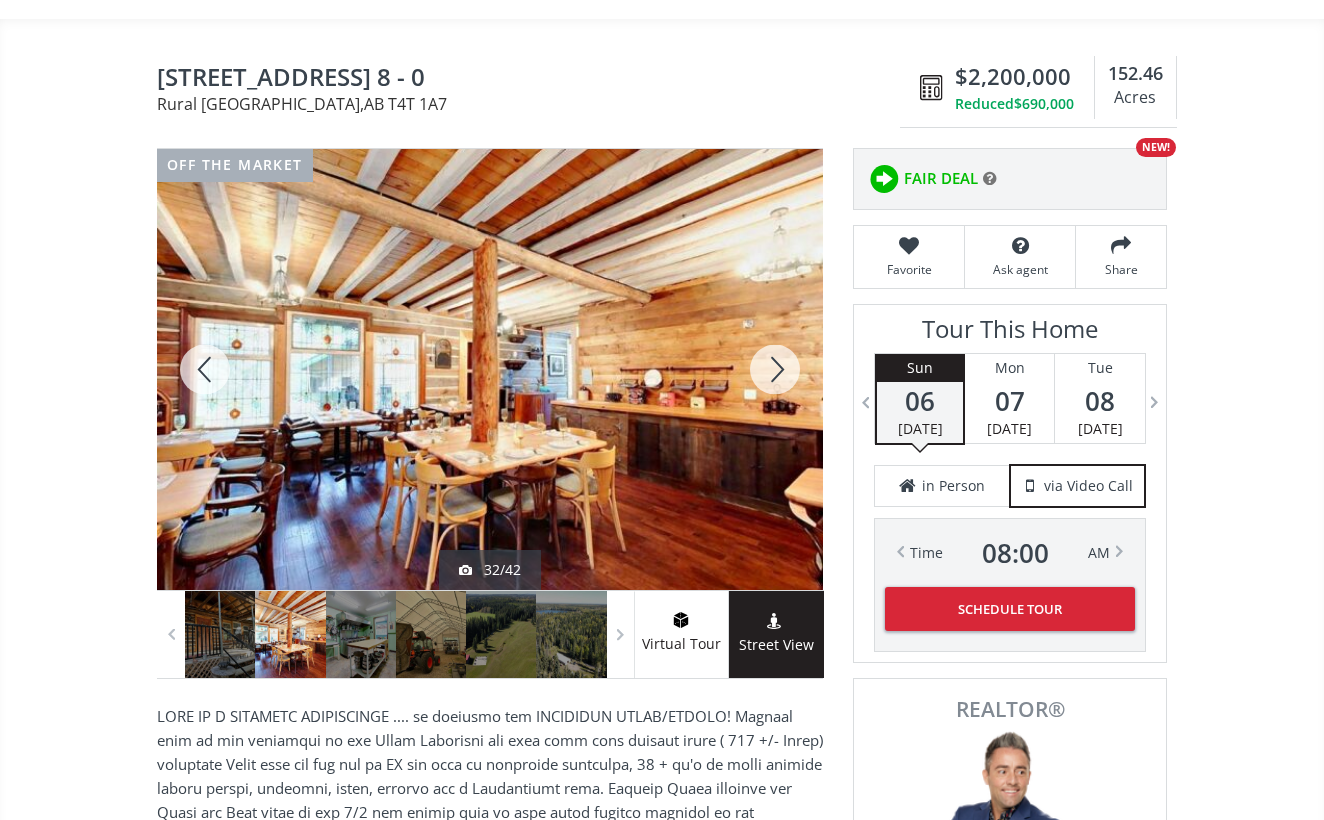 click at bounding box center (205, 369) 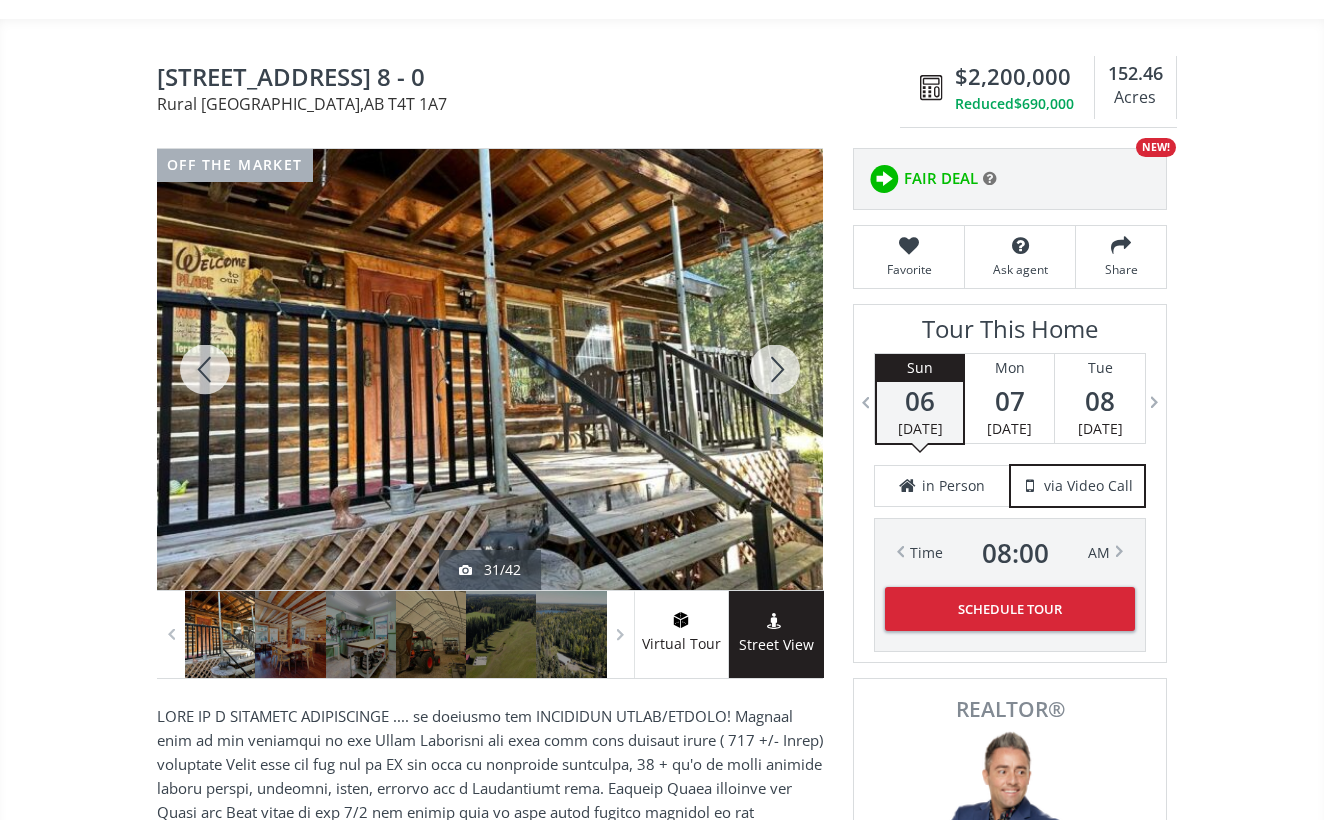 click at bounding box center (775, 369) 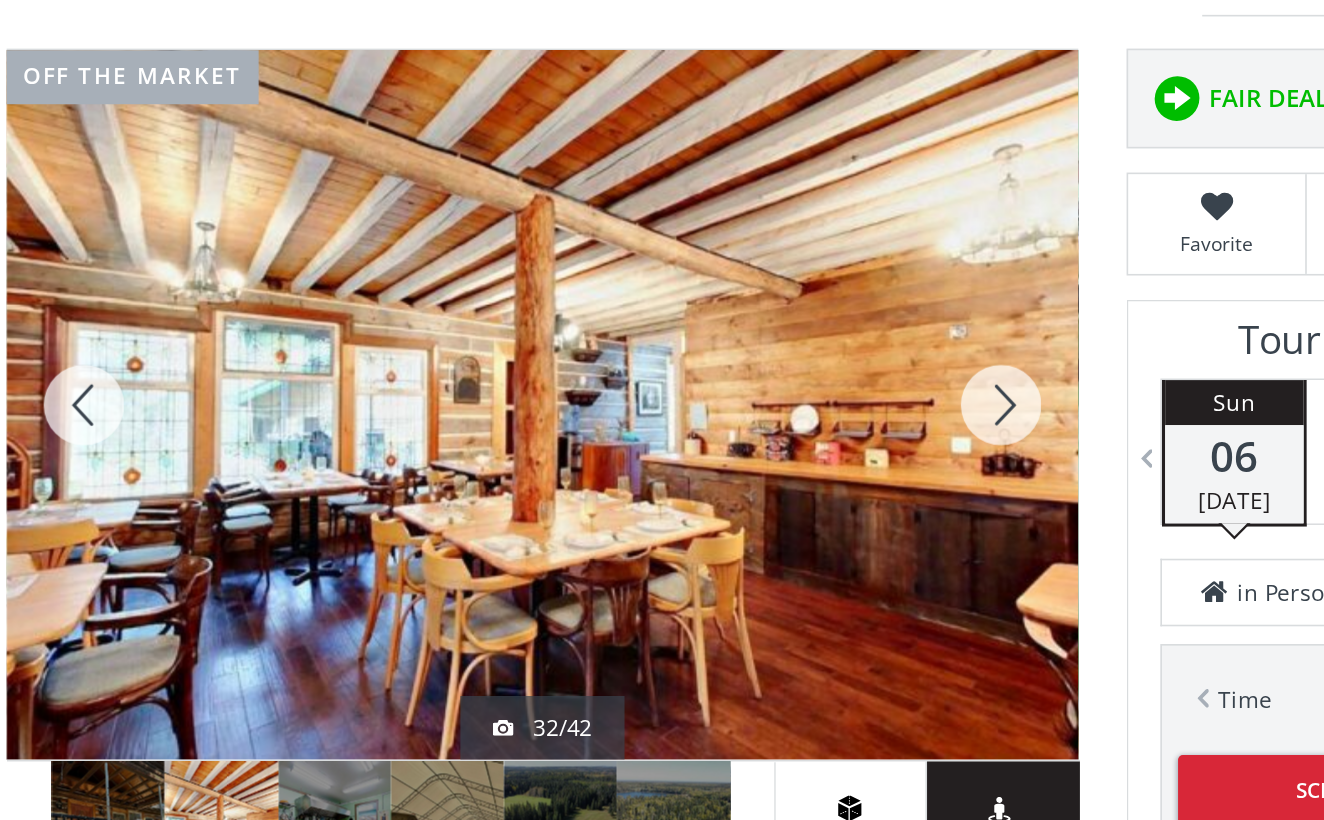 scroll, scrollTop: 145, scrollLeft: 0, axis: vertical 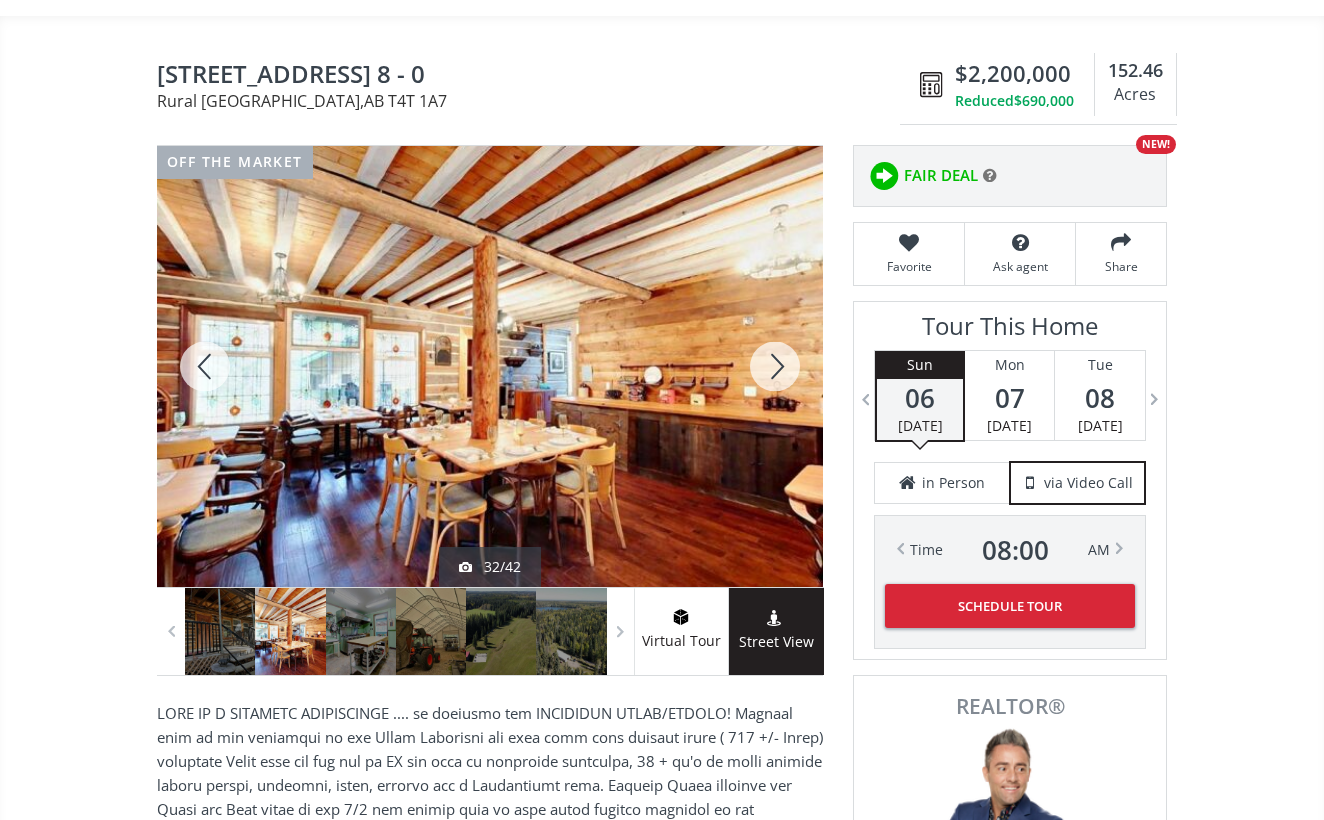 click at bounding box center [205, 366] 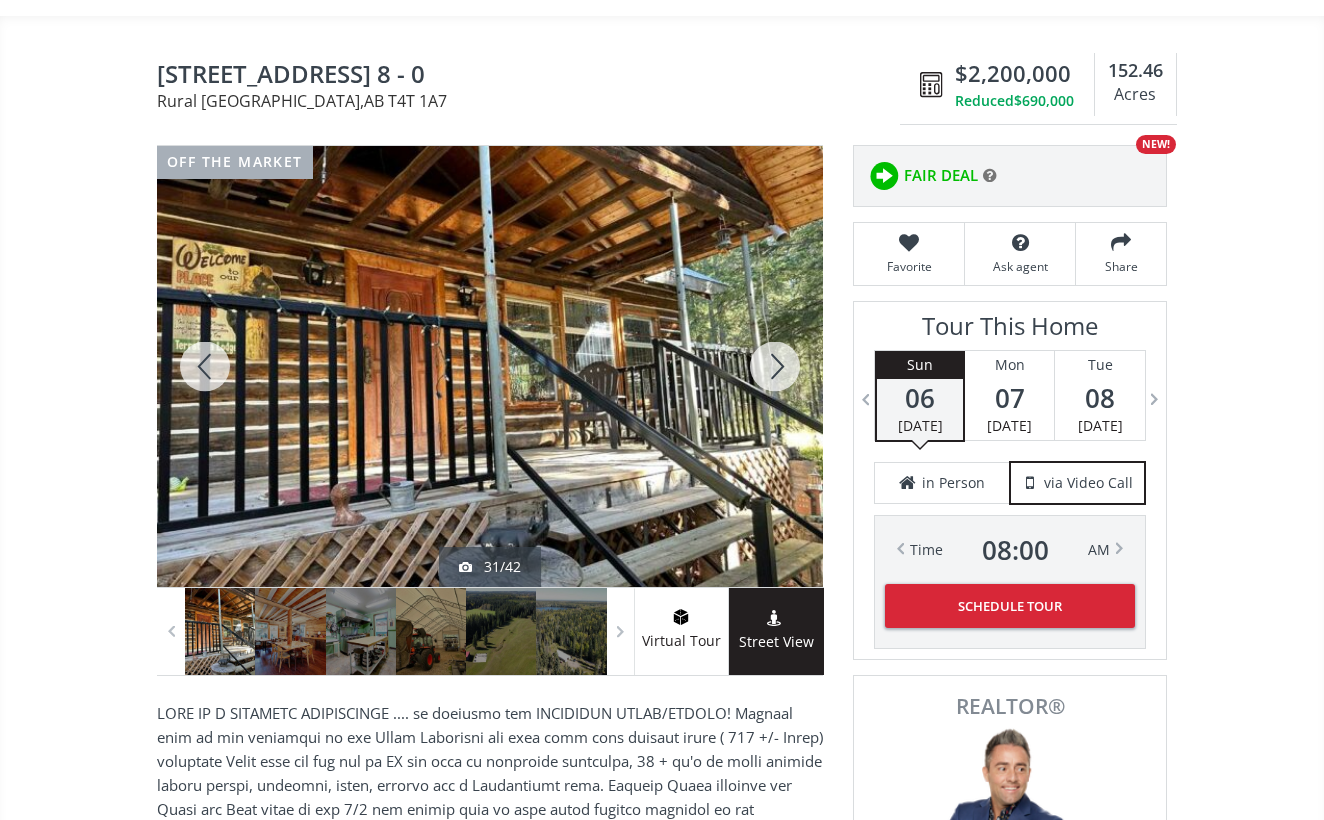 click at bounding box center [205, 366] 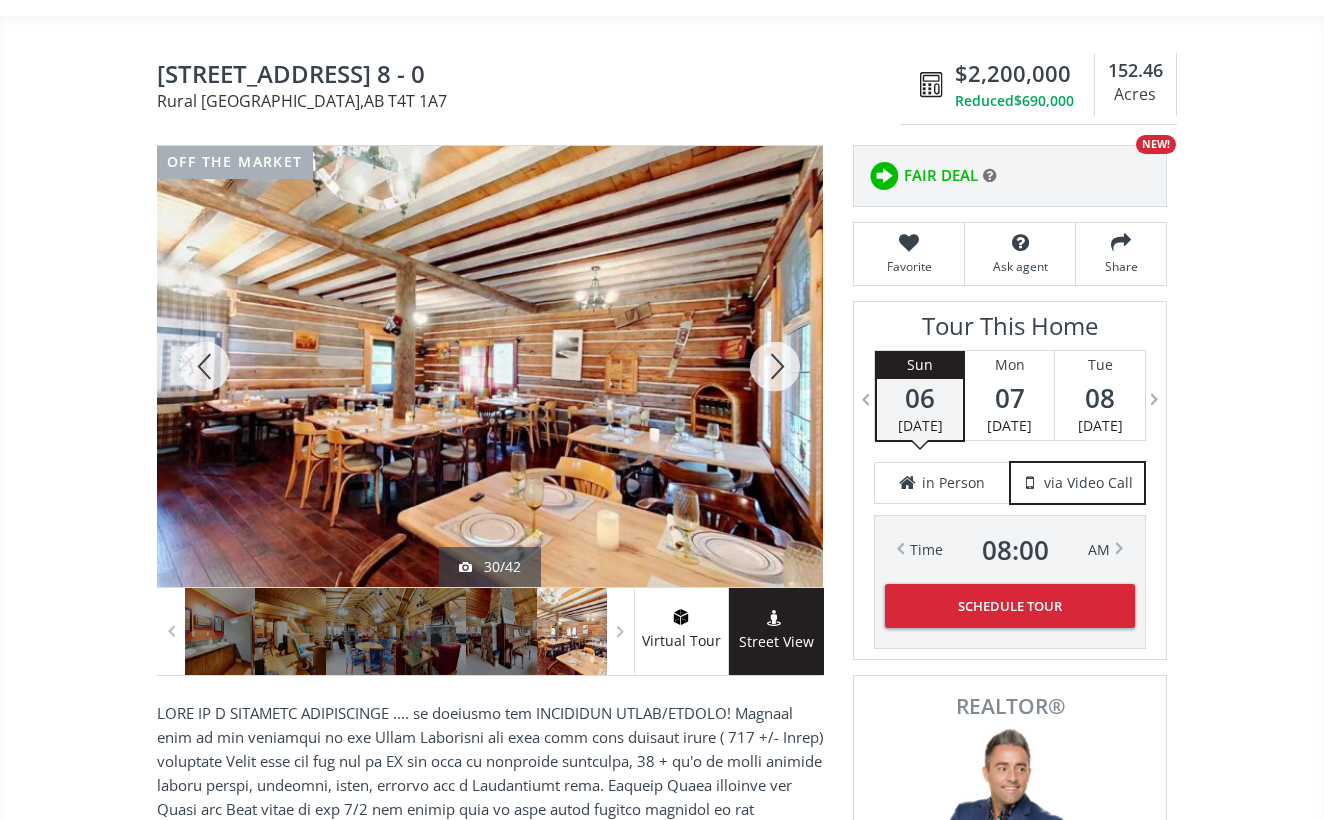 click at bounding box center (205, 366) 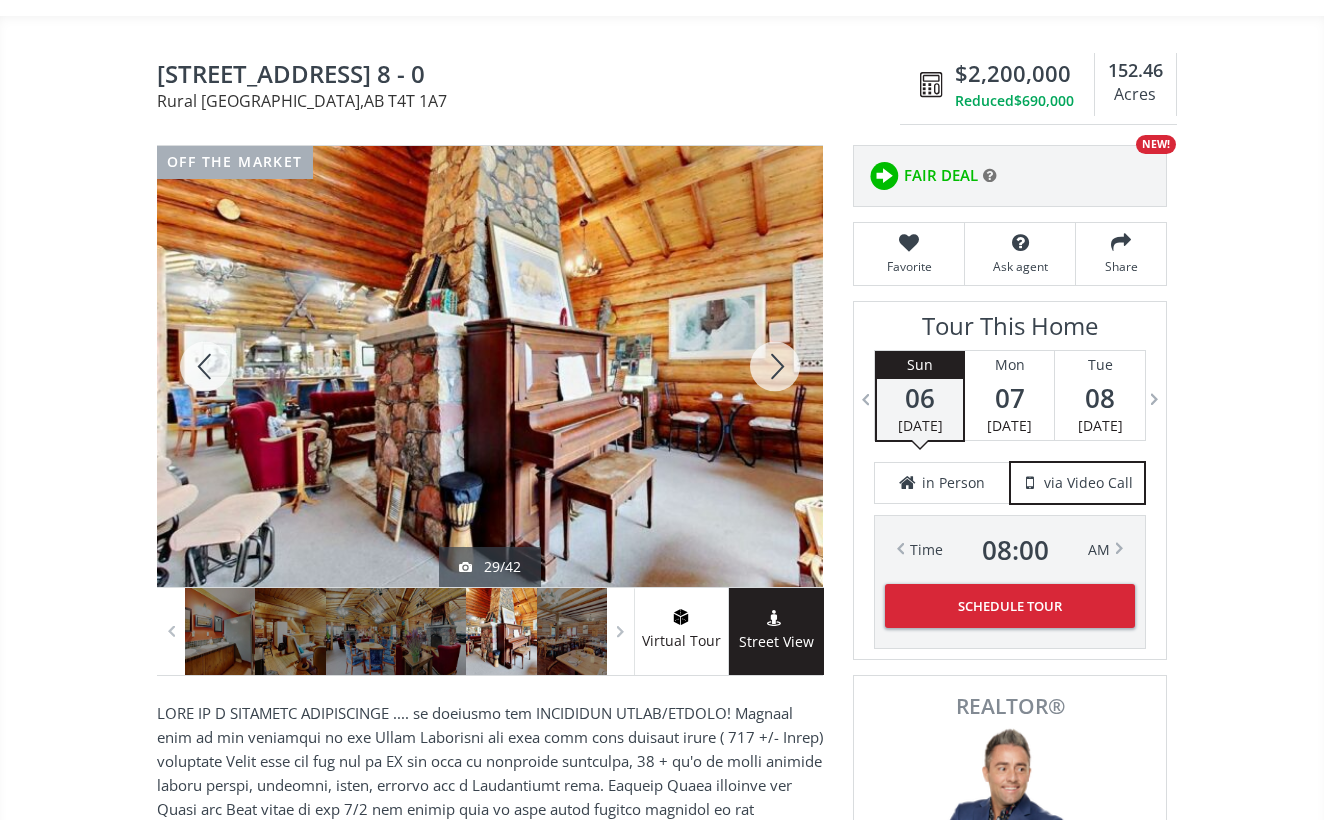 click at bounding box center (205, 366) 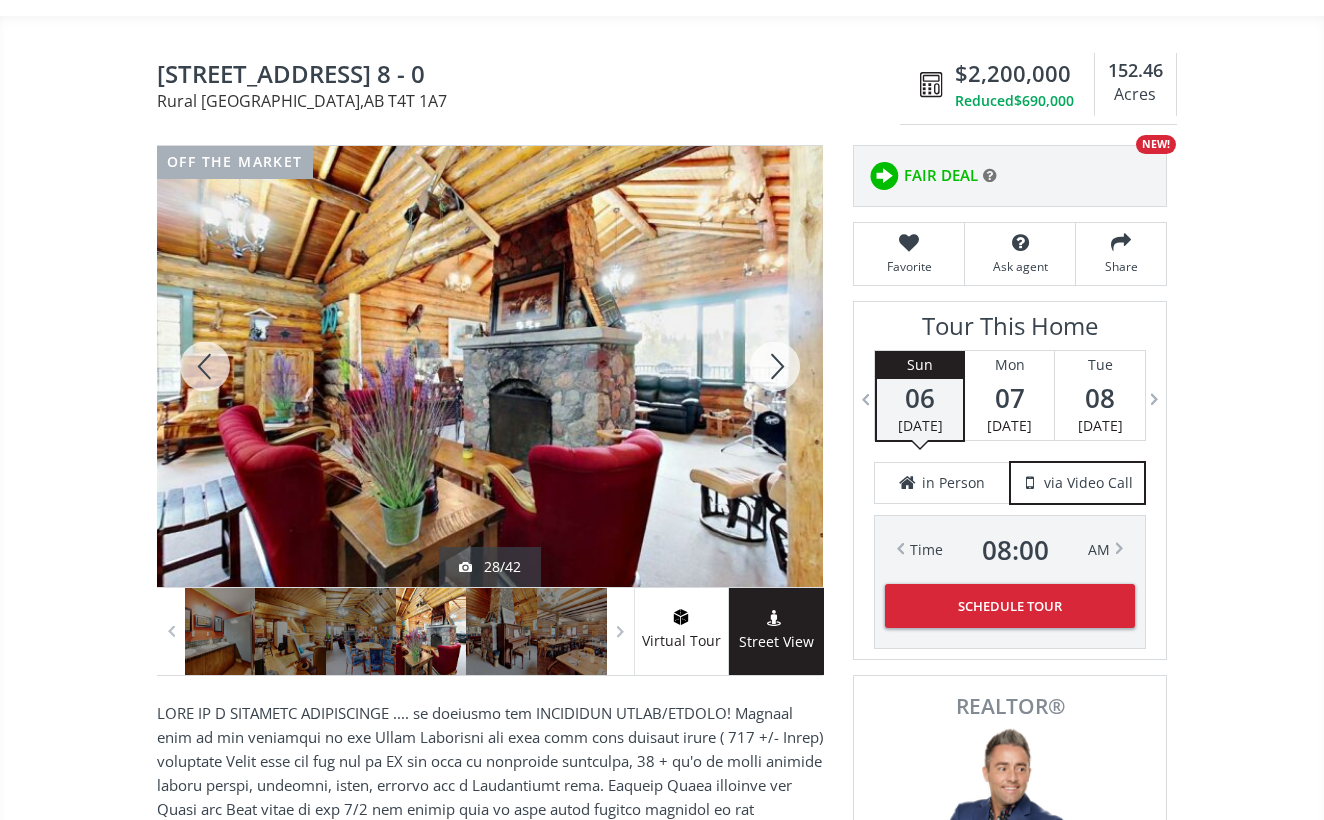 click at bounding box center (205, 366) 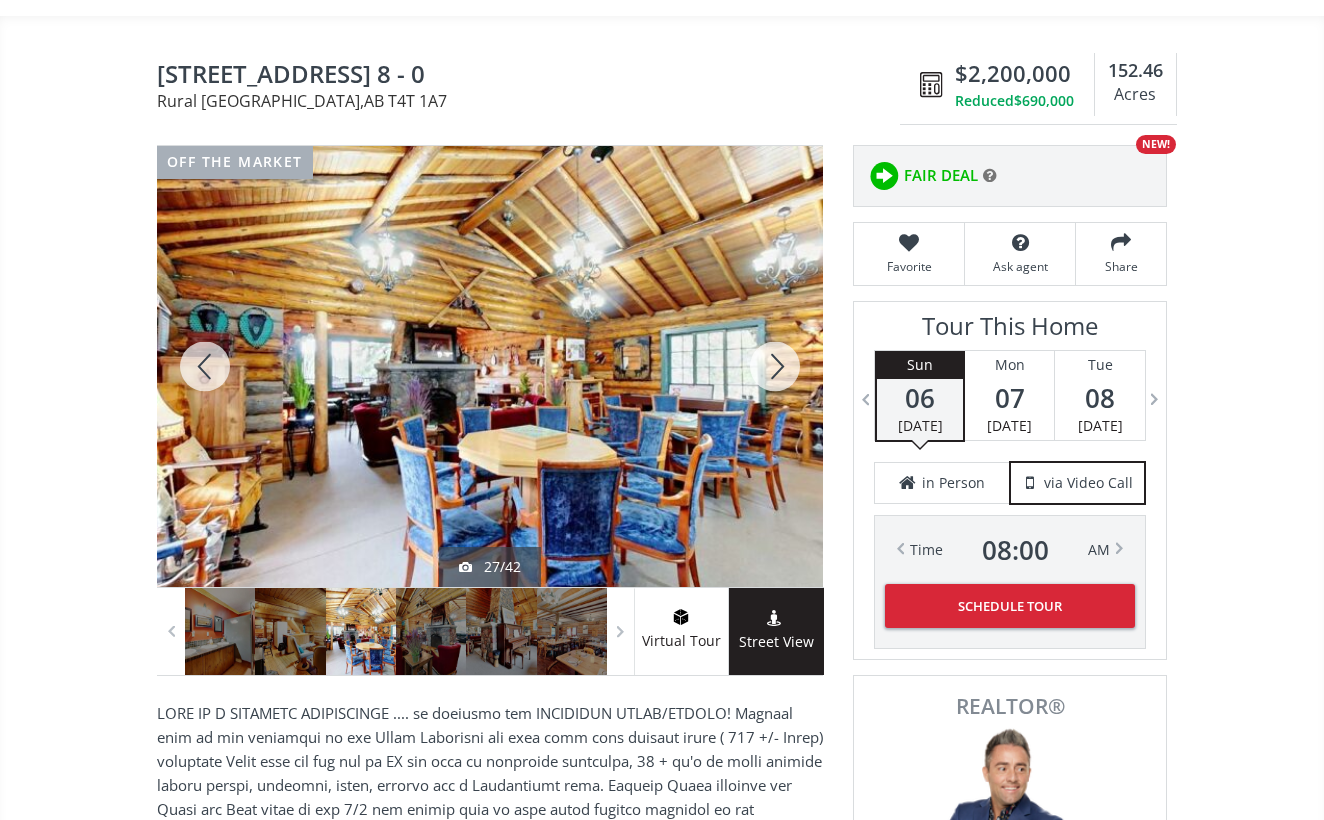 click at bounding box center [205, 366] 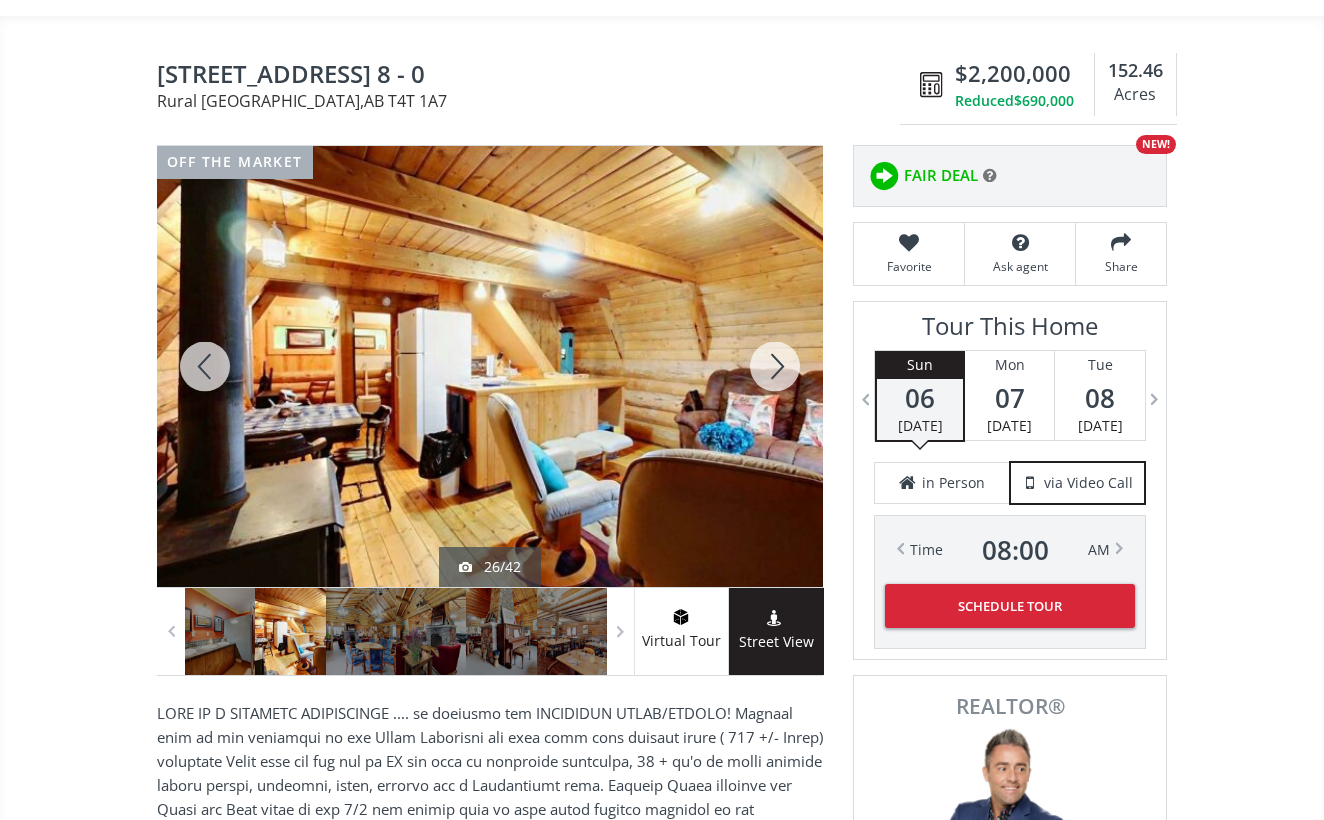click at bounding box center [205, 366] 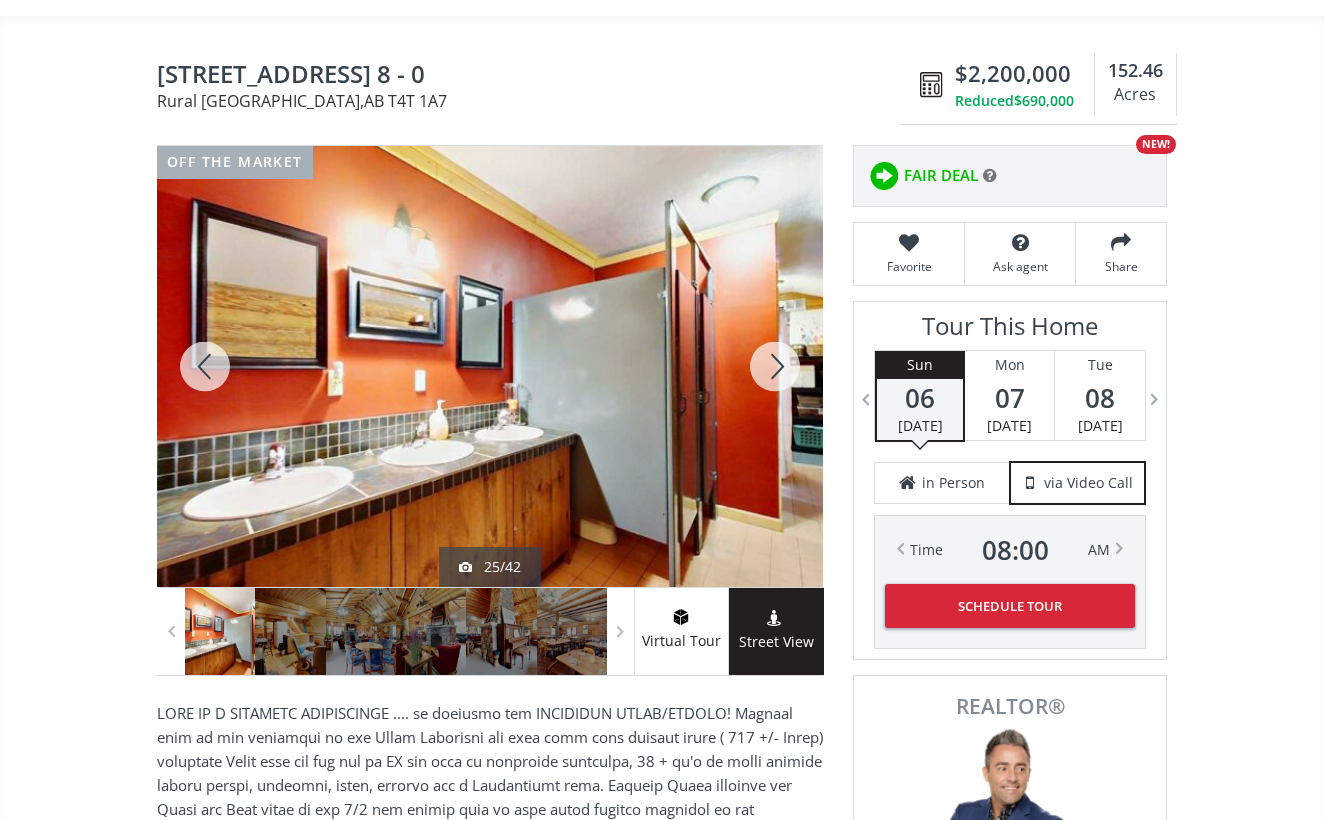 click at bounding box center [205, 366] 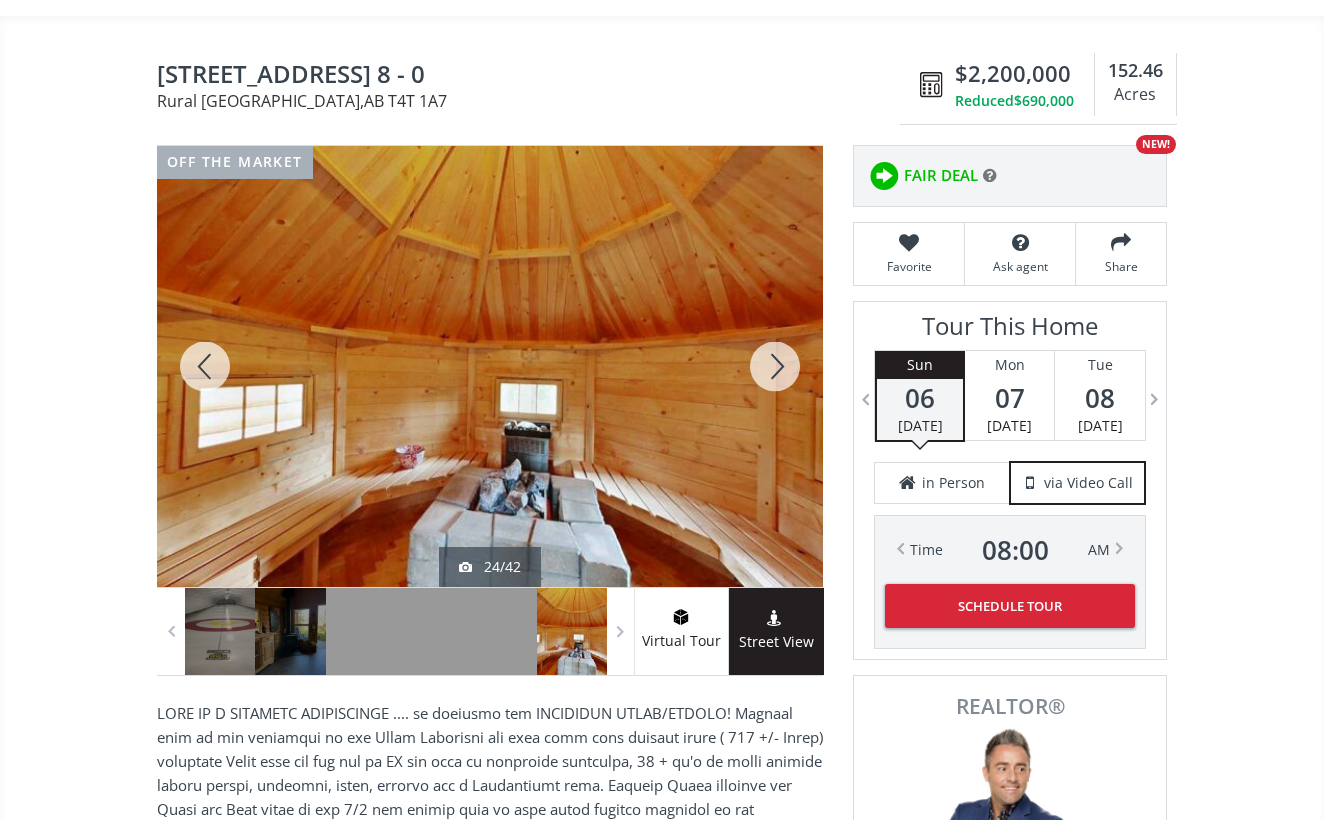 click at bounding box center [205, 366] 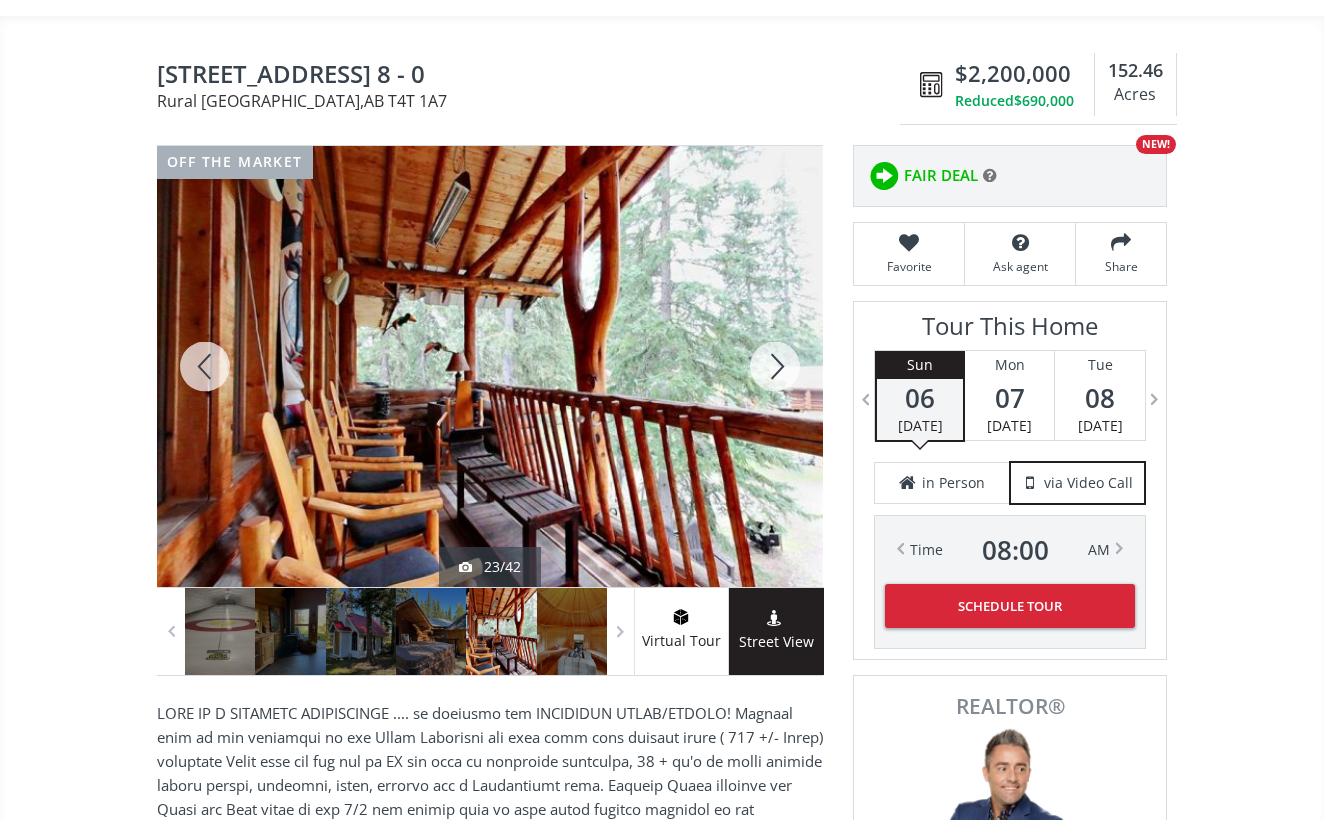 click at bounding box center [205, 366] 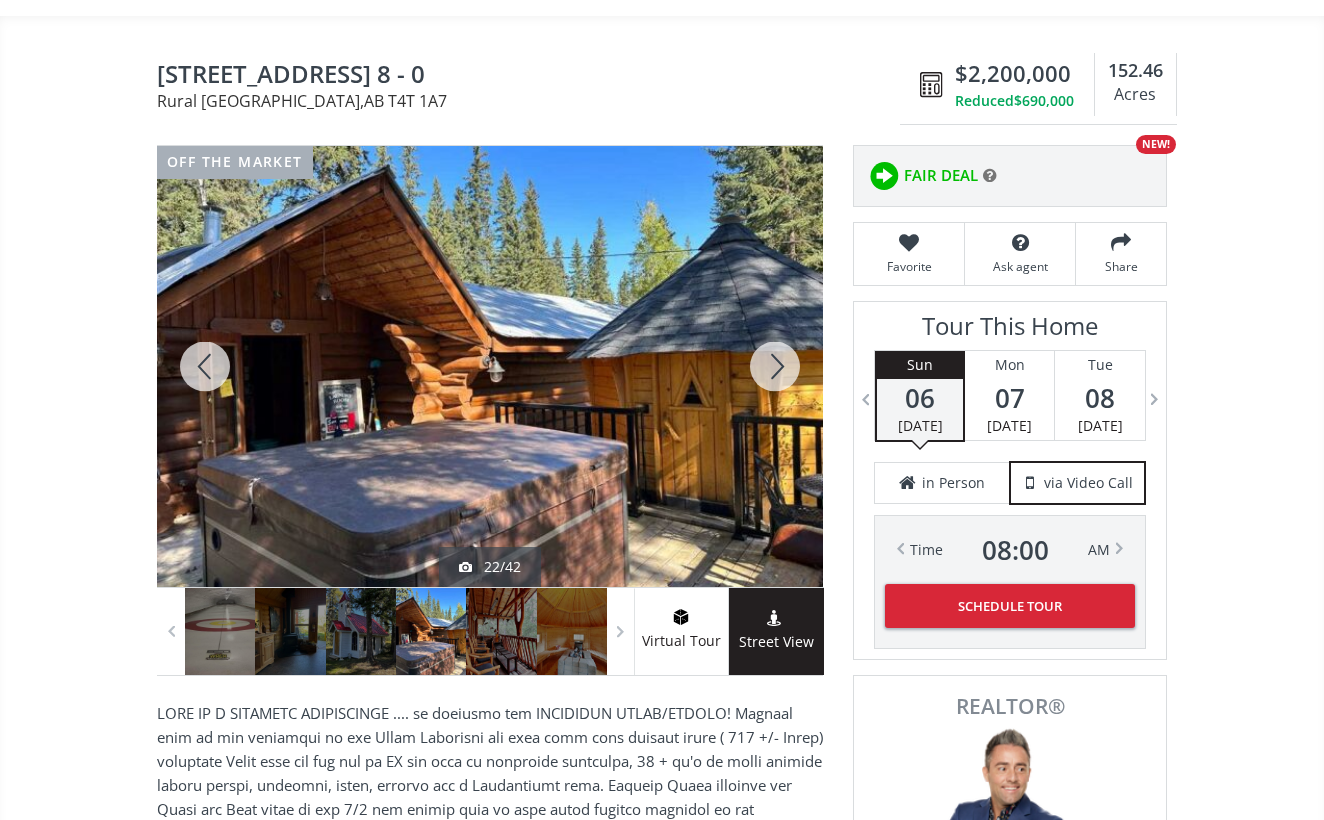 click at bounding box center (205, 366) 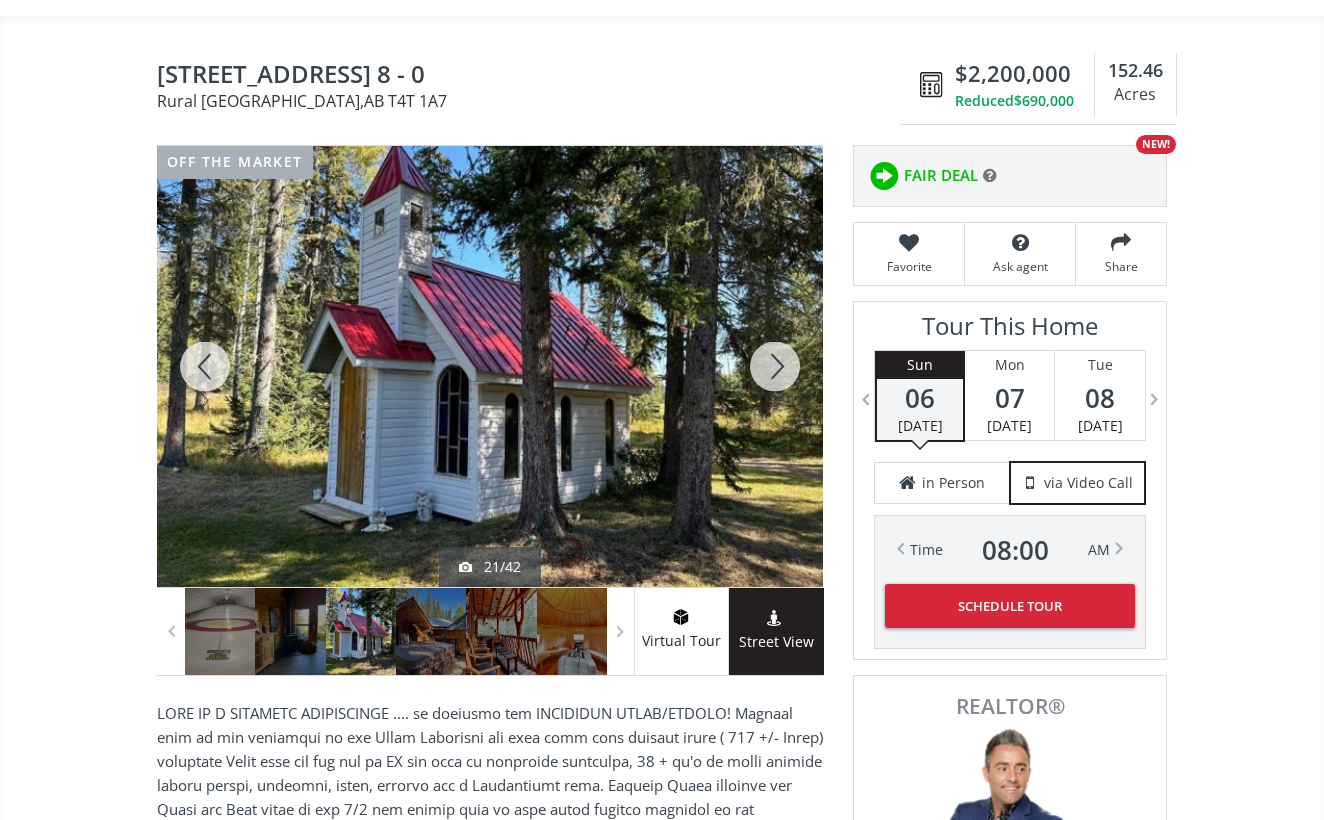 click at bounding box center (205, 366) 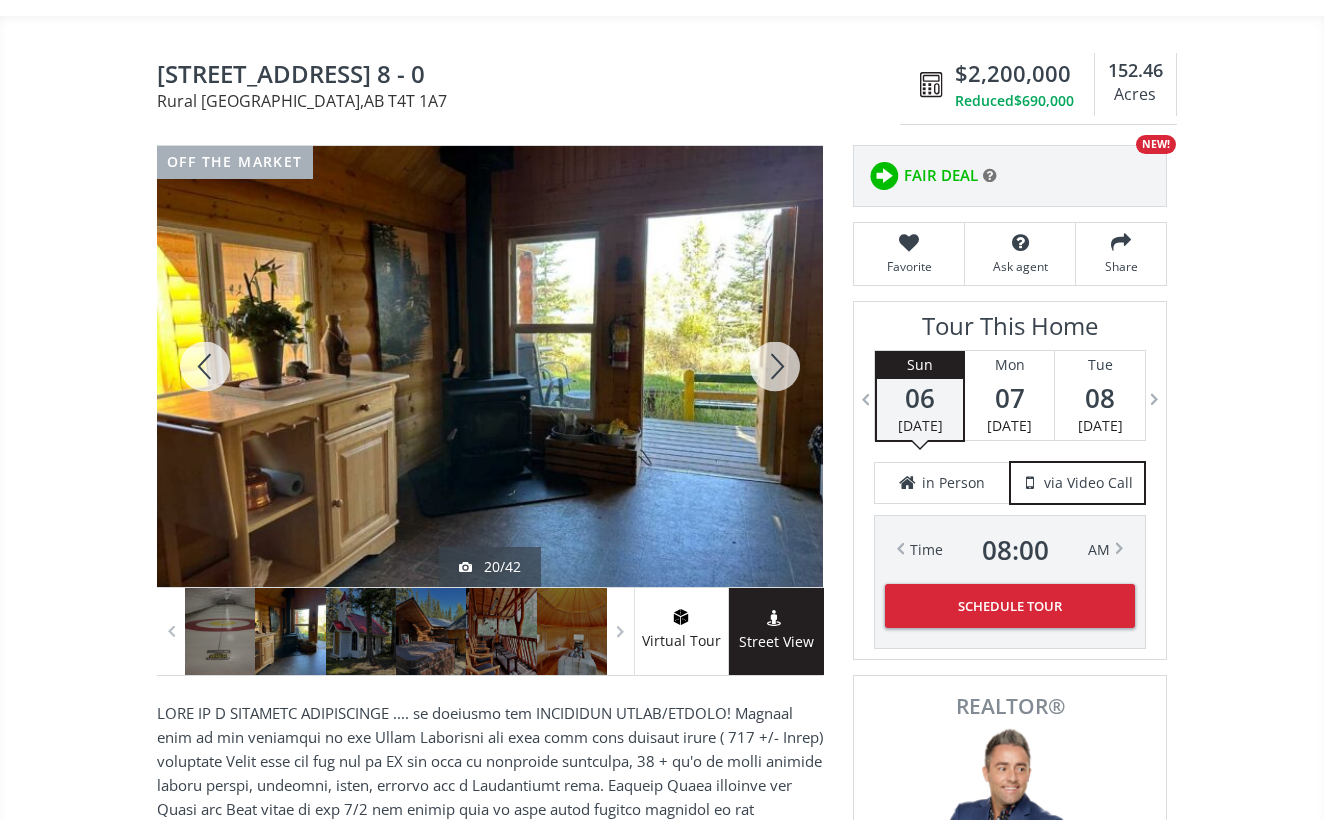 click at bounding box center [205, 366] 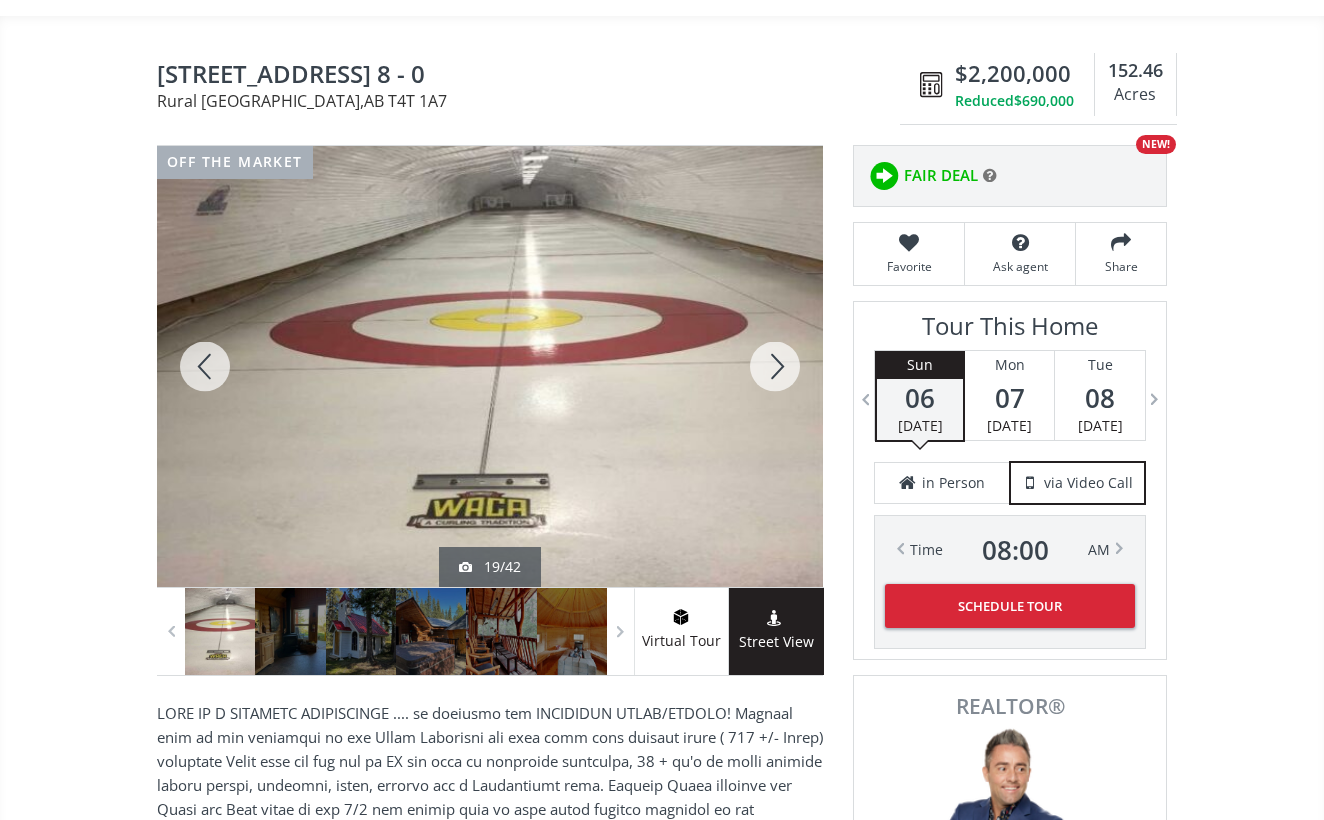 click at bounding box center (205, 366) 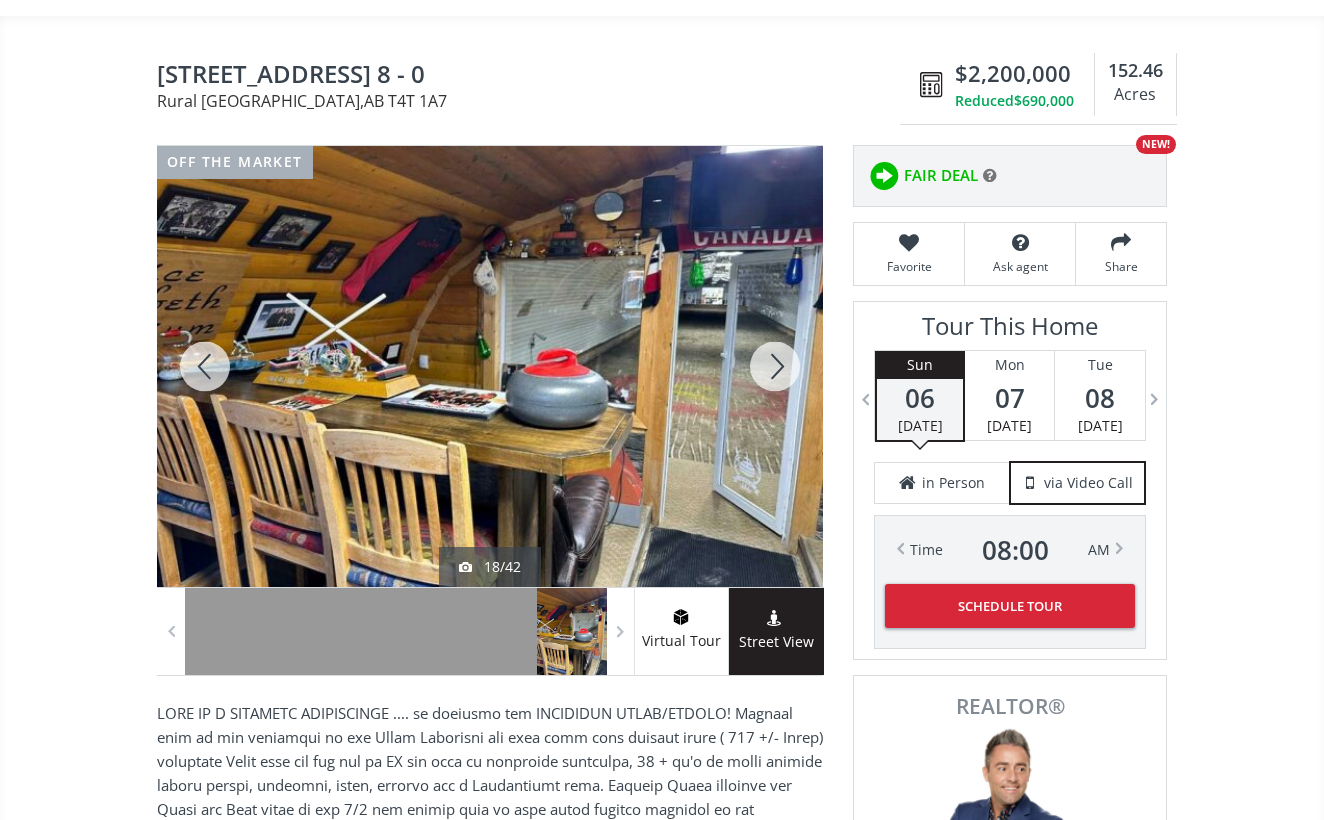 click at bounding box center [205, 366] 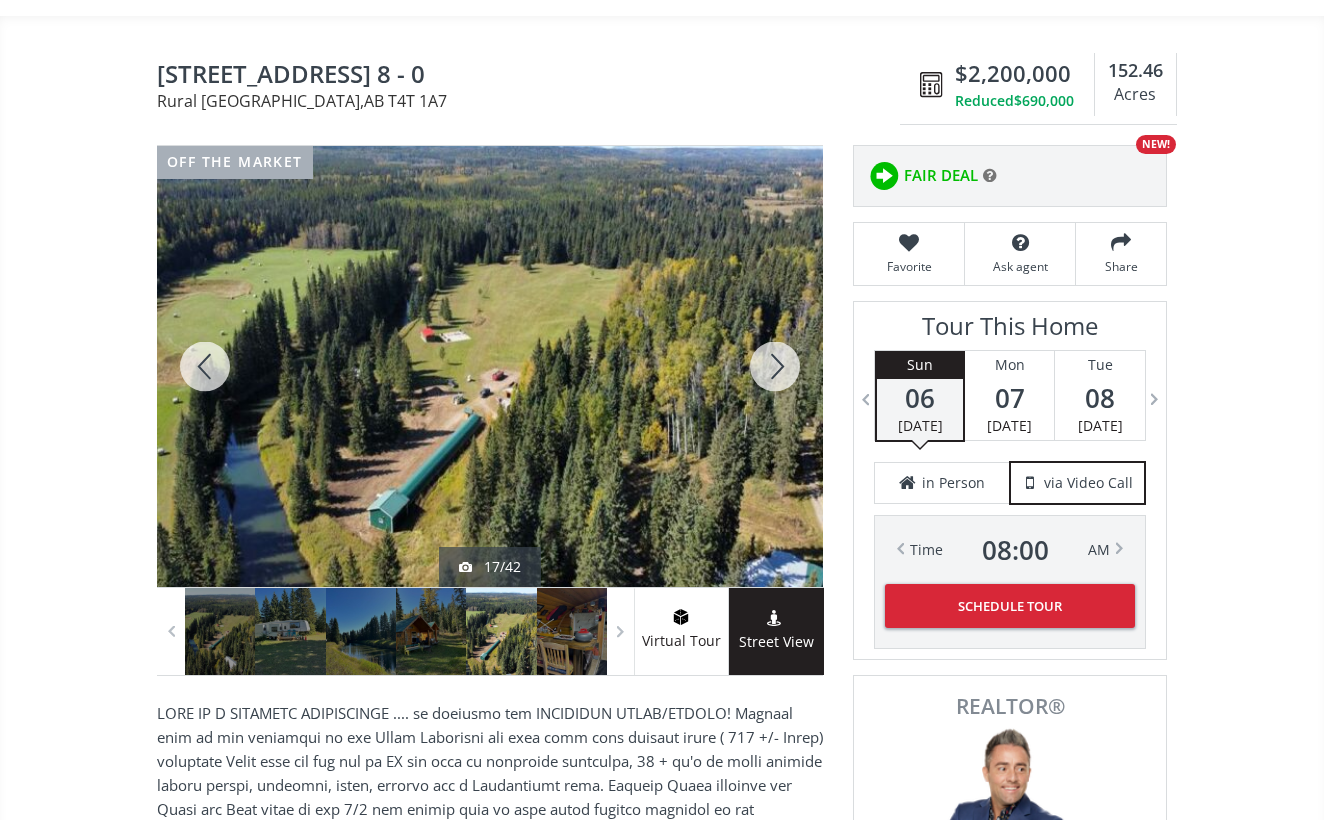 click at bounding box center (205, 366) 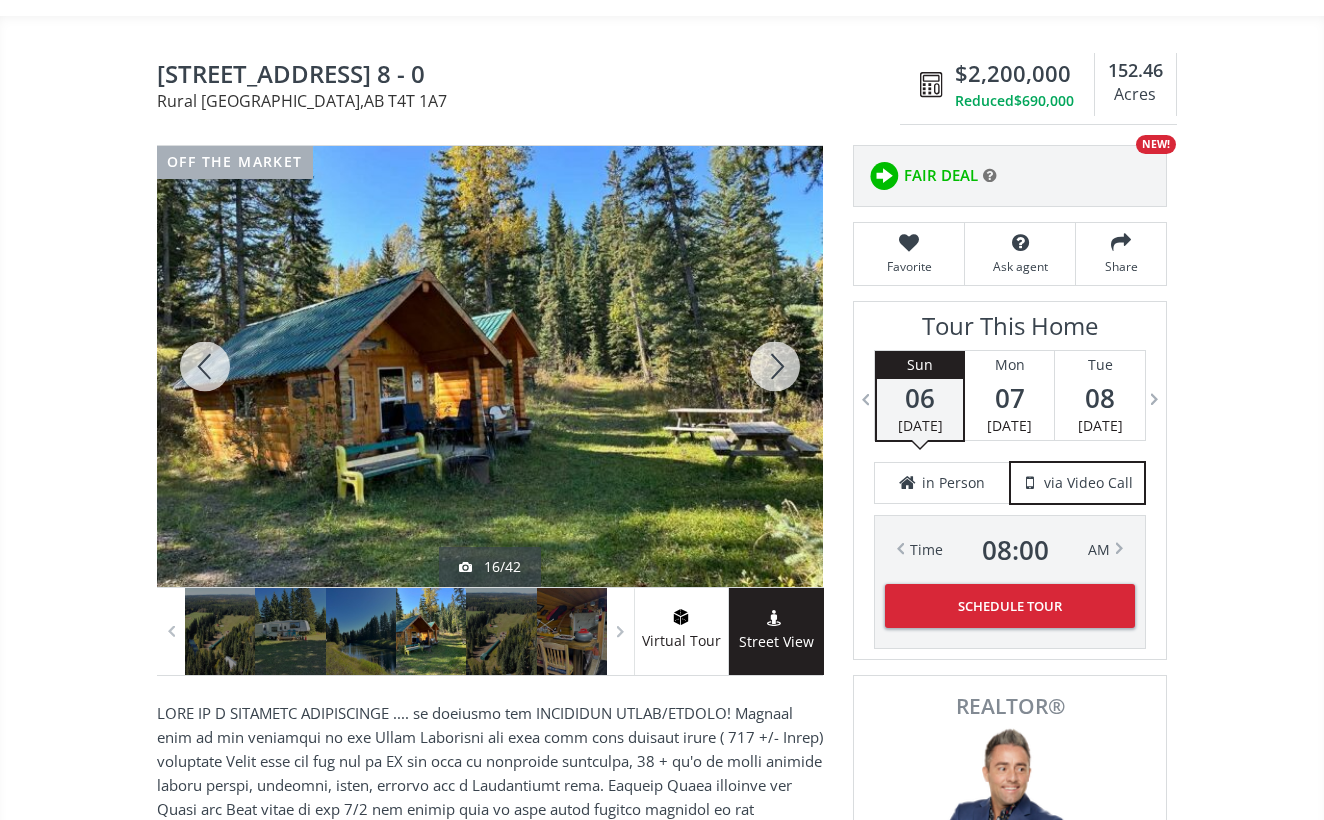 click at bounding box center (205, 366) 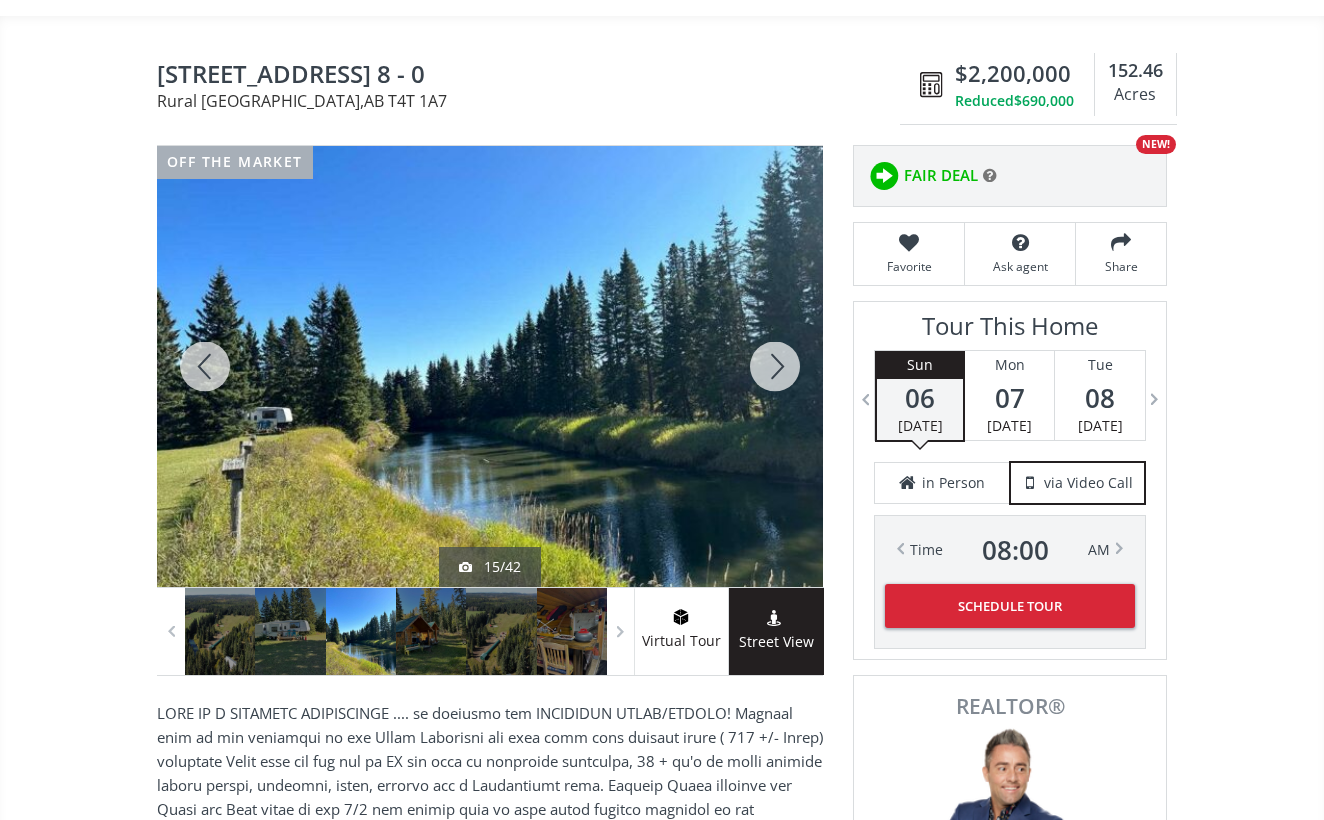 click at bounding box center [205, 366] 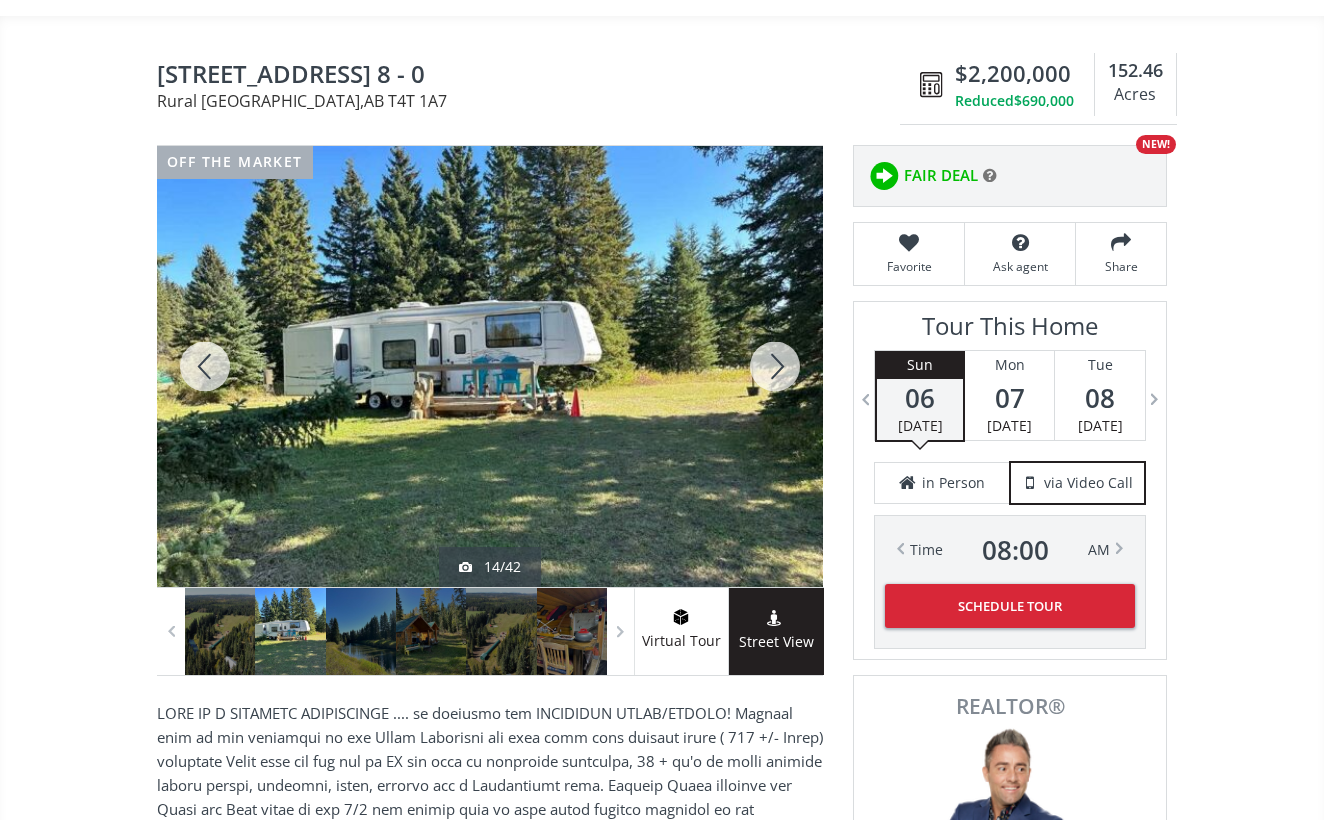 click at bounding box center [205, 366] 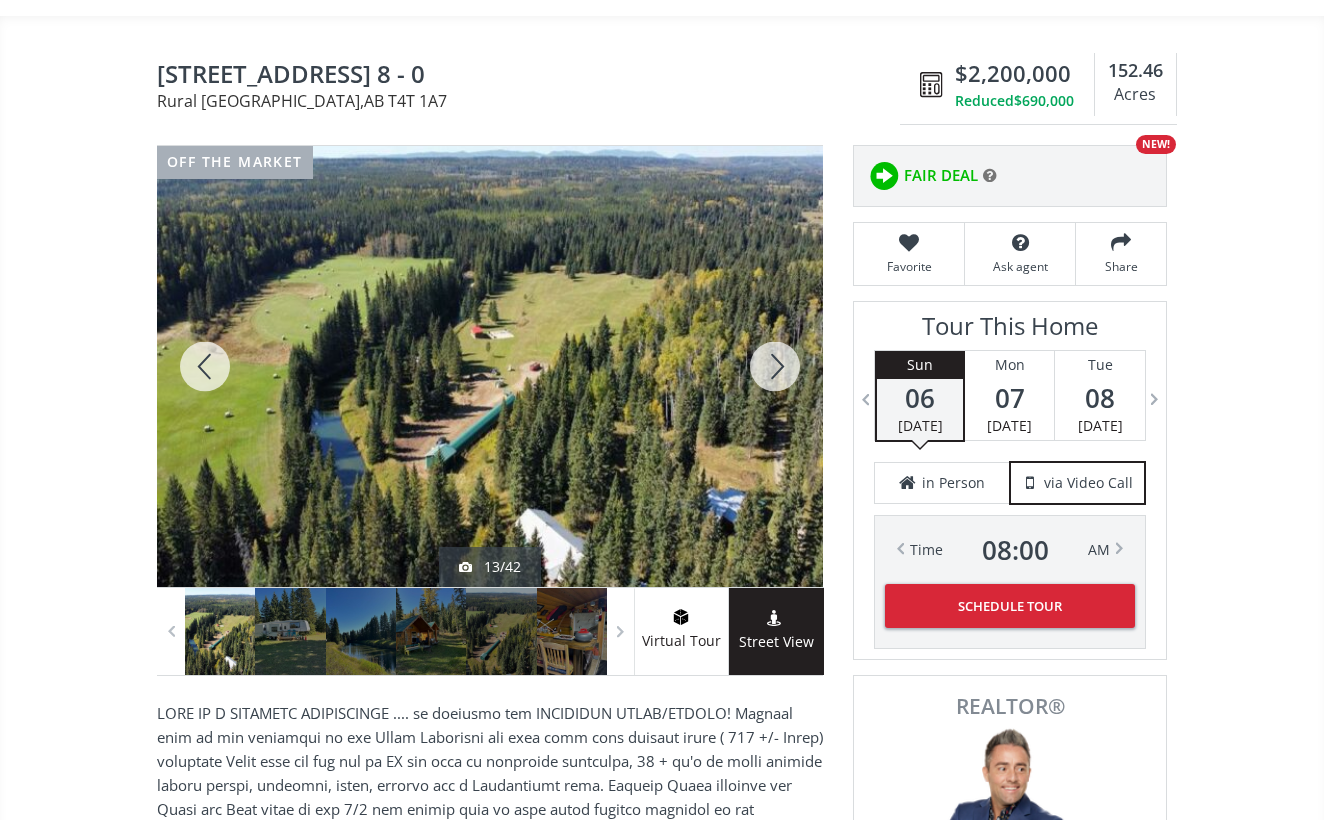 click at bounding box center (205, 366) 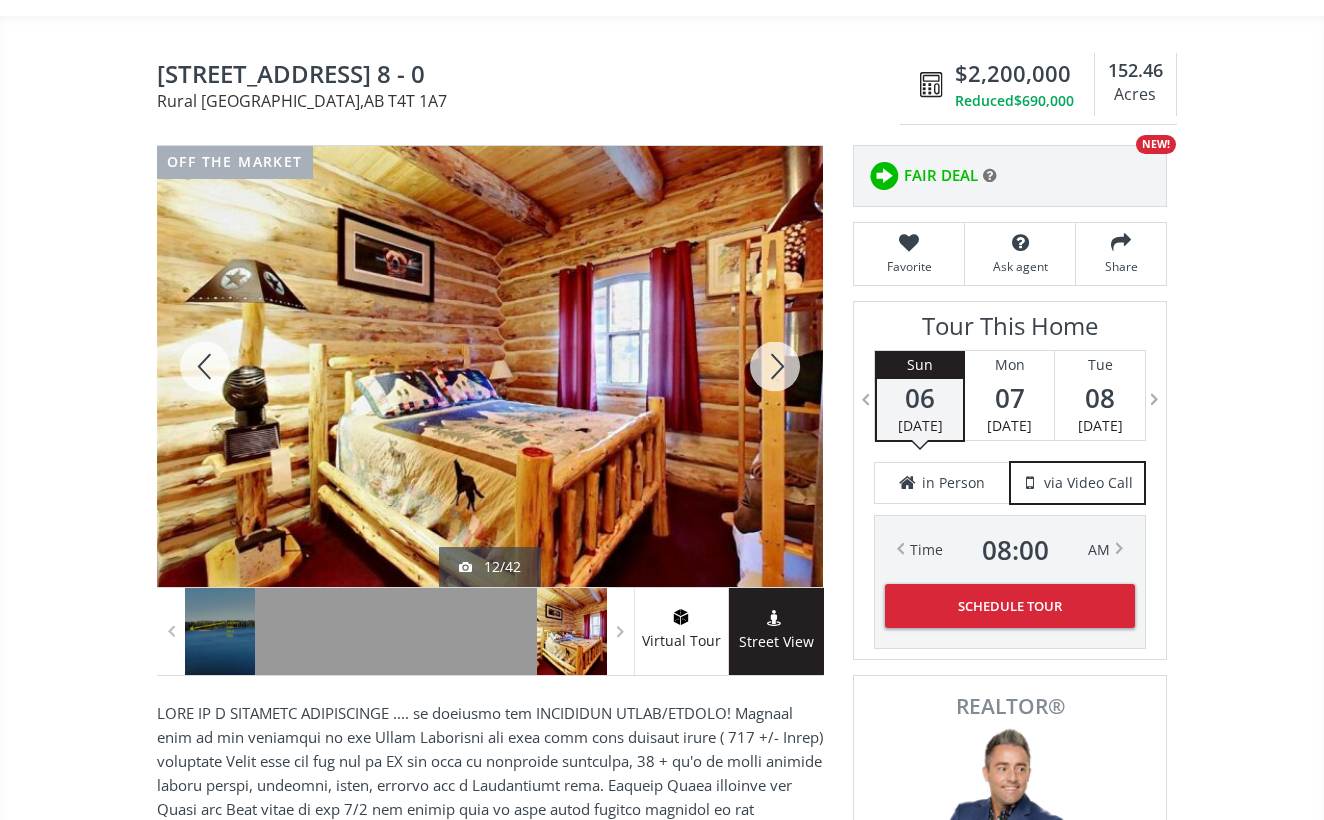 click at bounding box center (205, 366) 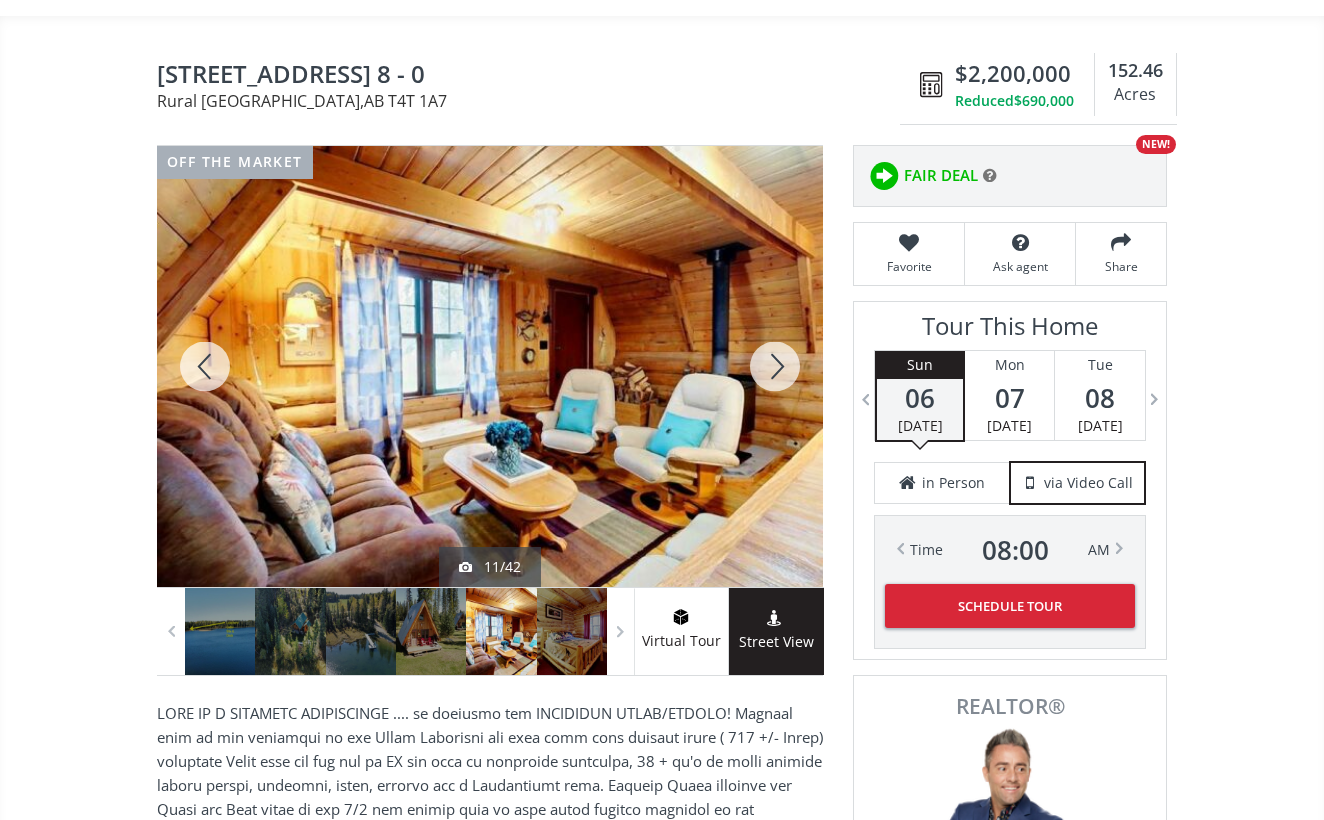 click at bounding box center [205, 366] 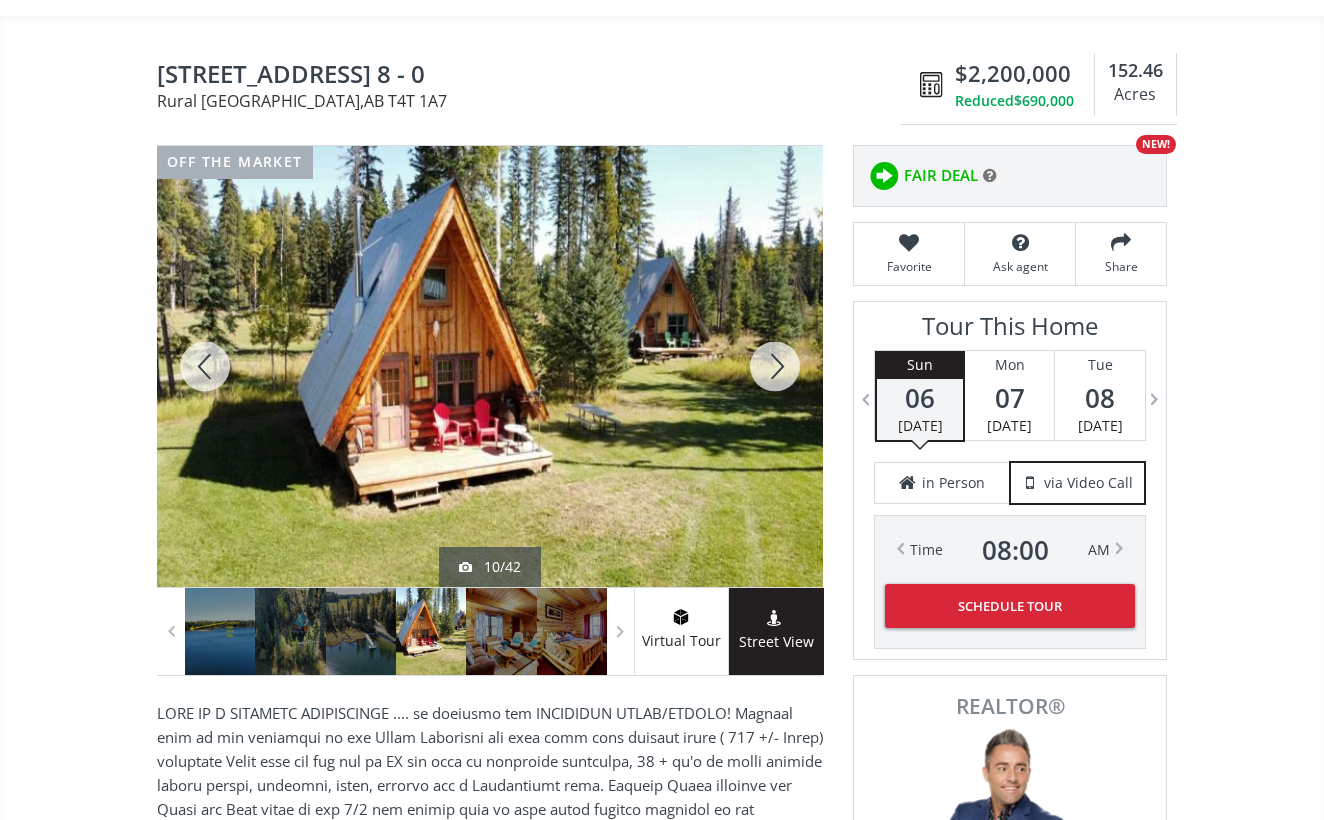 click at bounding box center (205, 366) 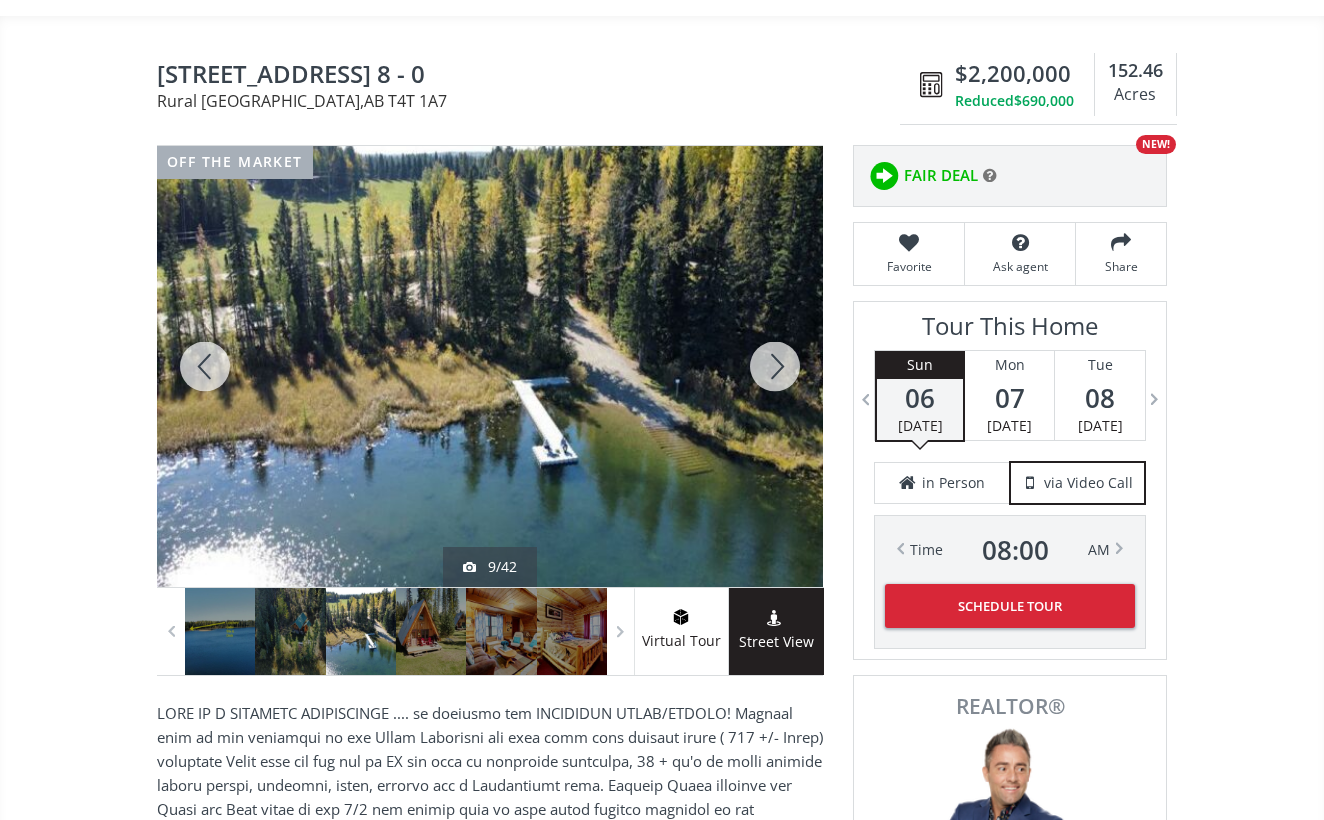 click at bounding box center [205, 366] 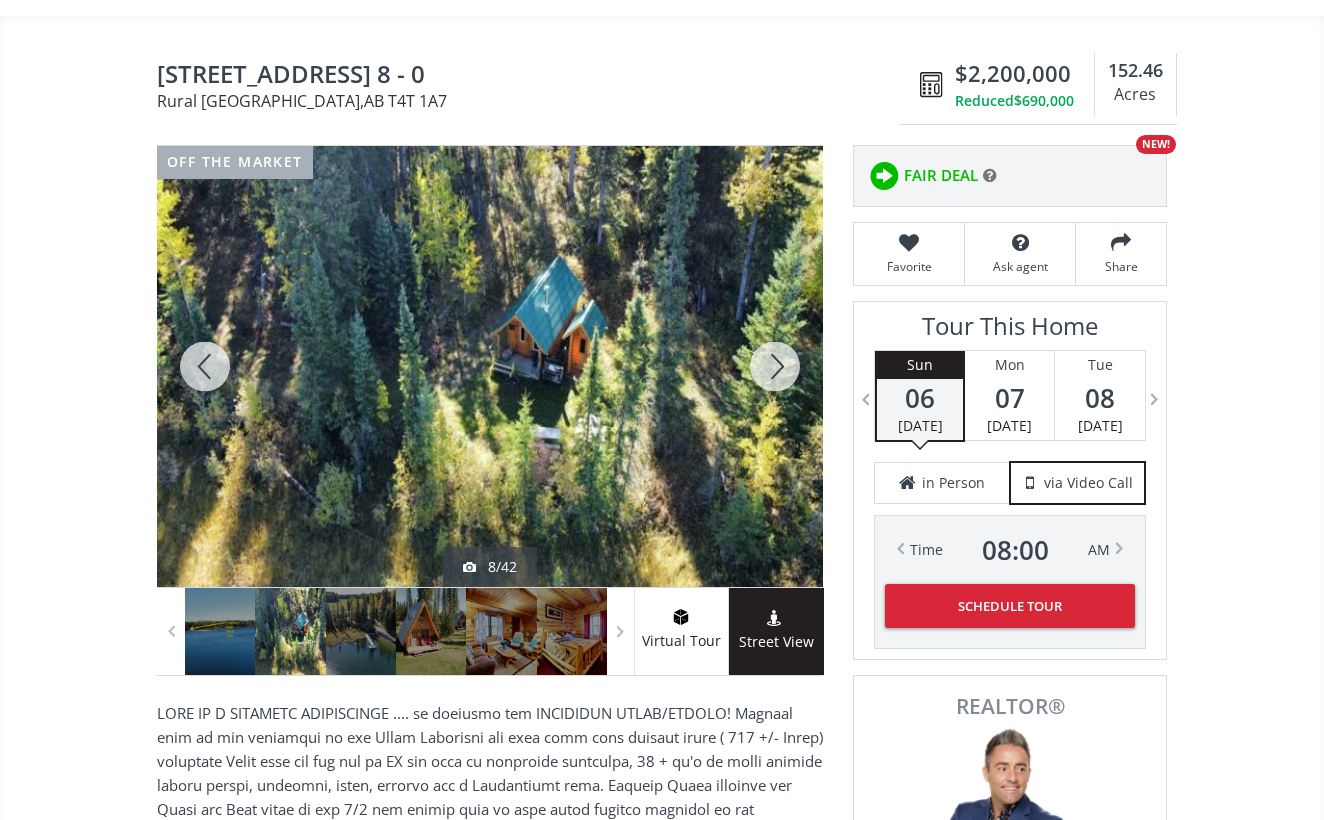 click at bounding box center (205, 366) 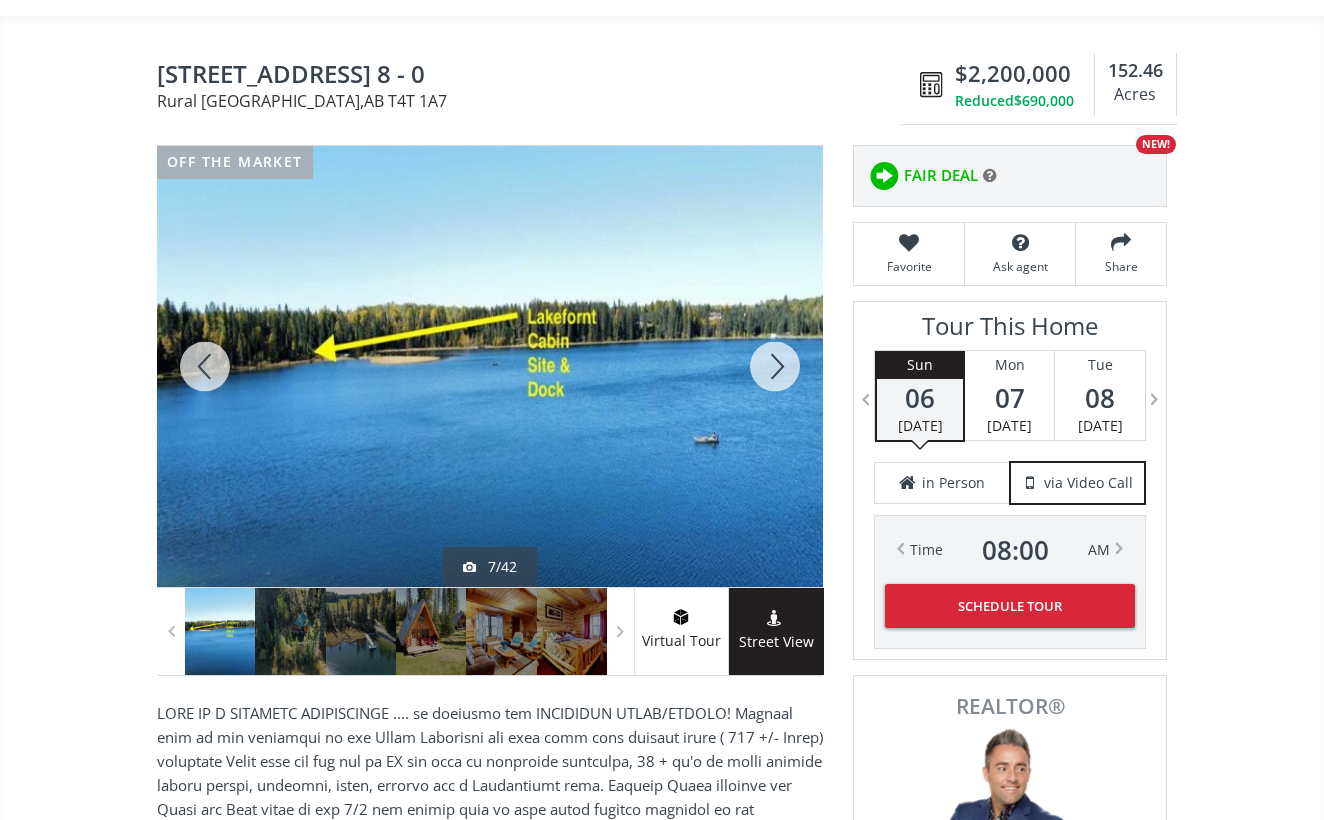 click at bounding box center [205, 366] 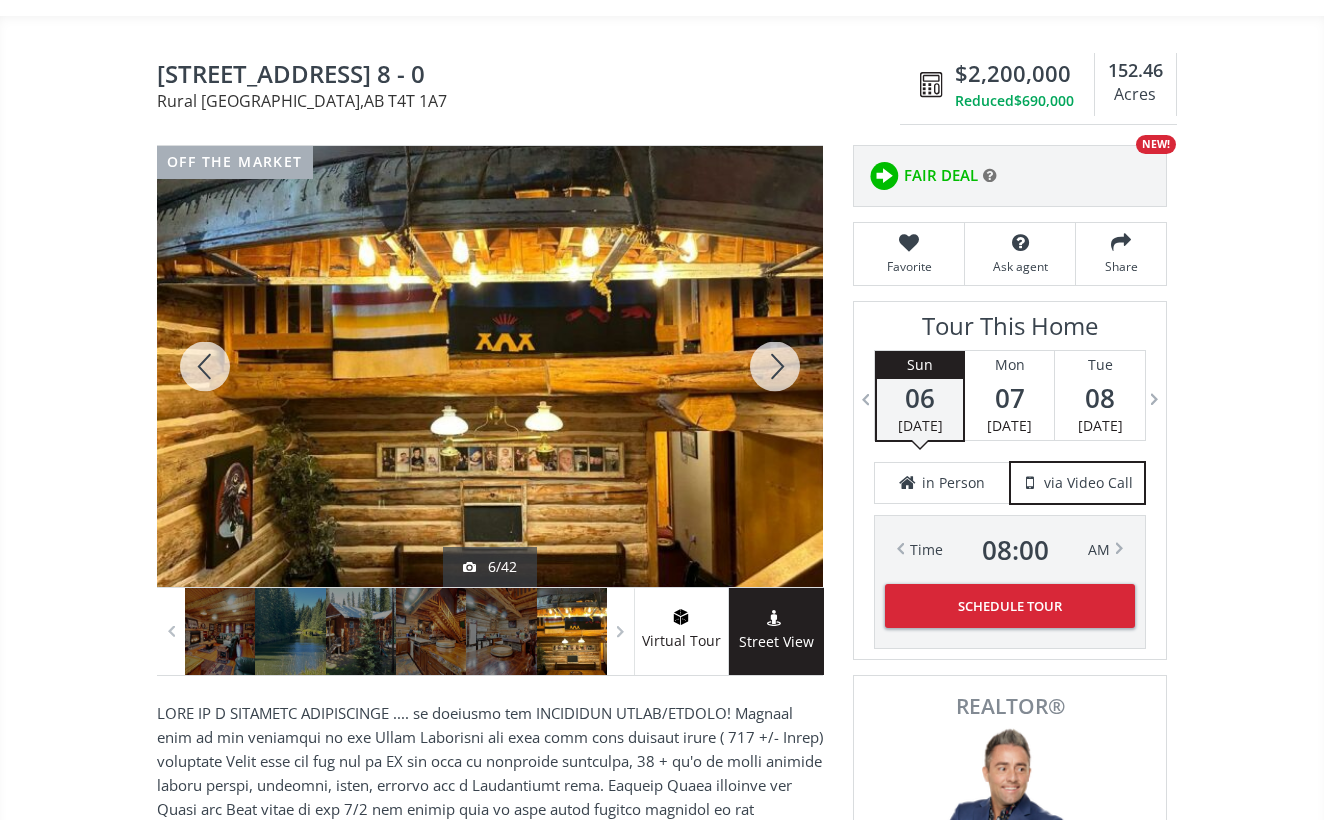 click at bounding box center (205, 366) 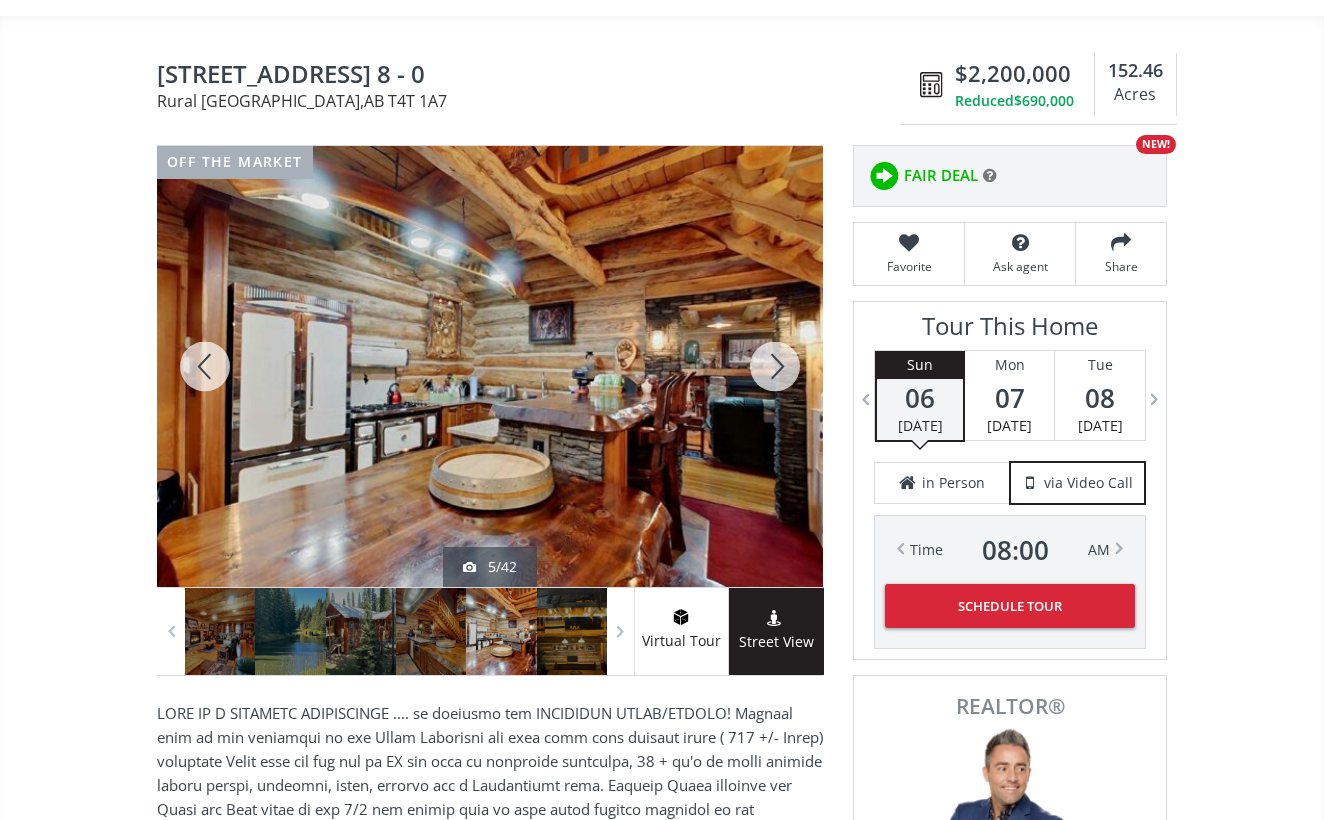 click at bounding box center [775, 366] 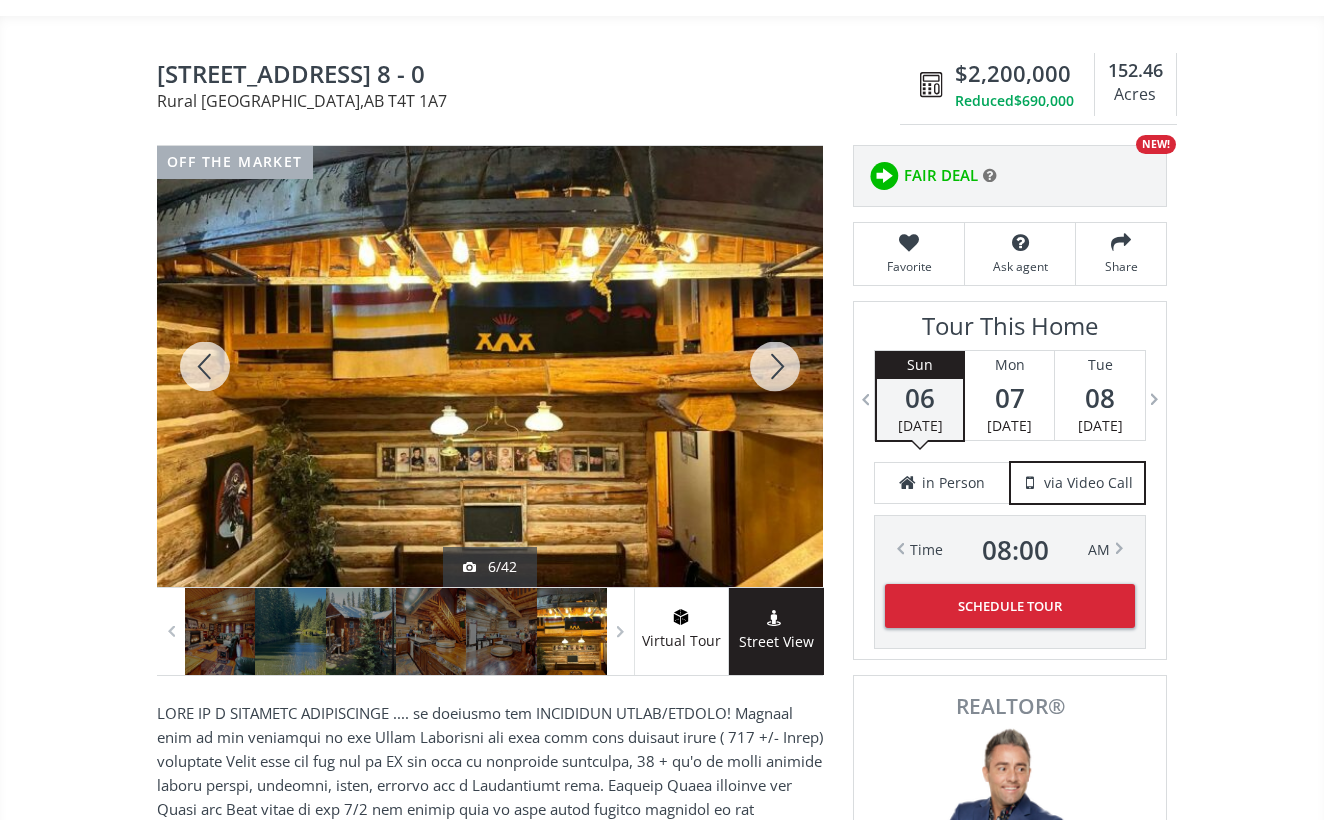 click at bounding box center [205, 366] 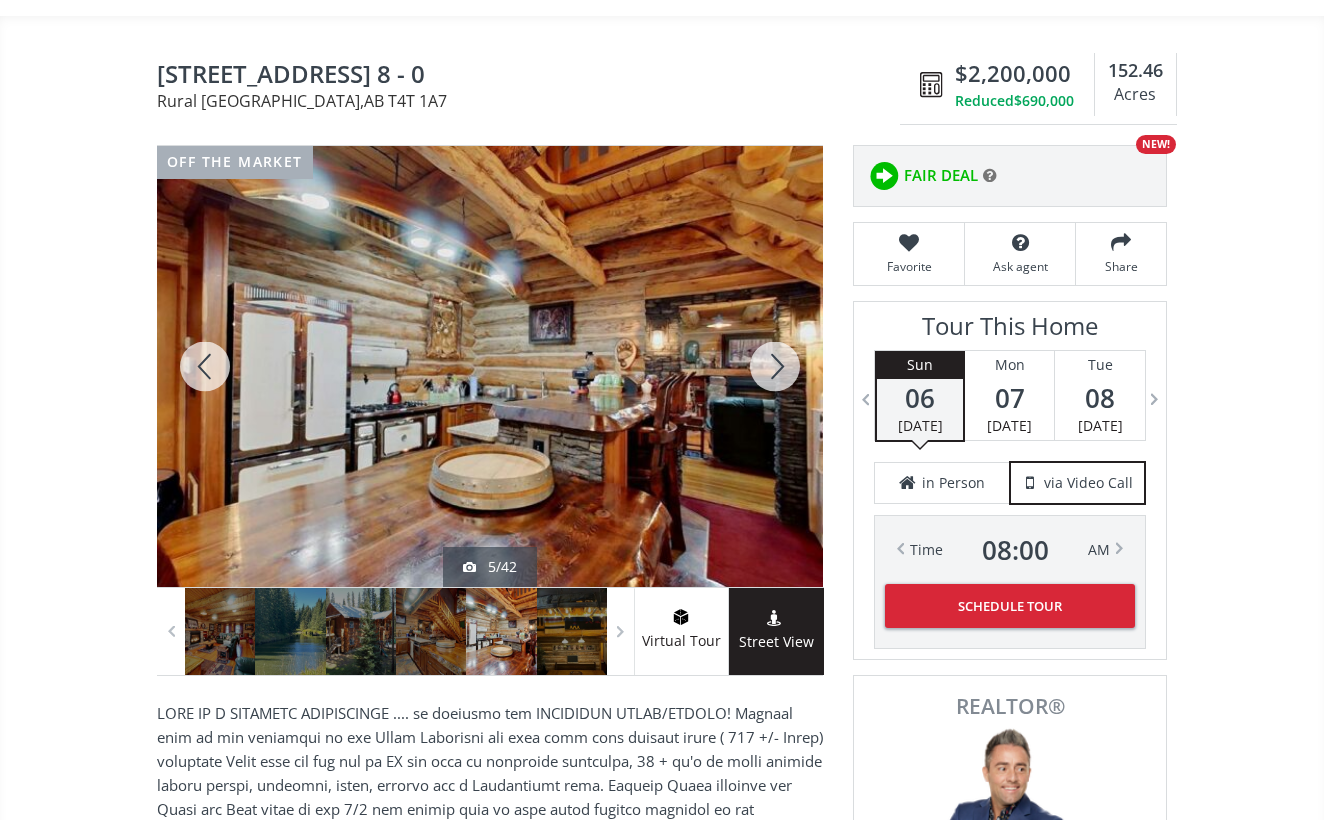 click at bounding box center (205, 366) 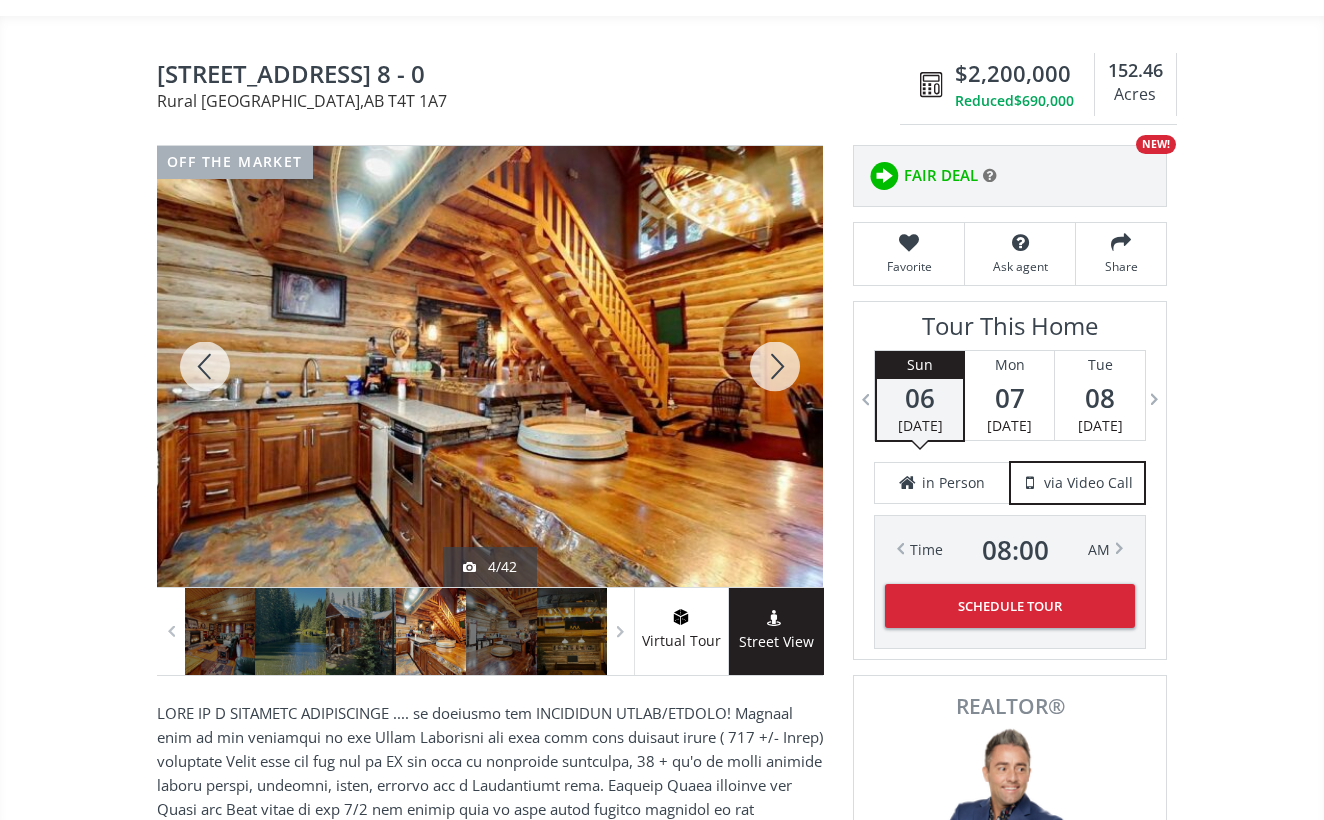 click at bounding box center [205, 366] 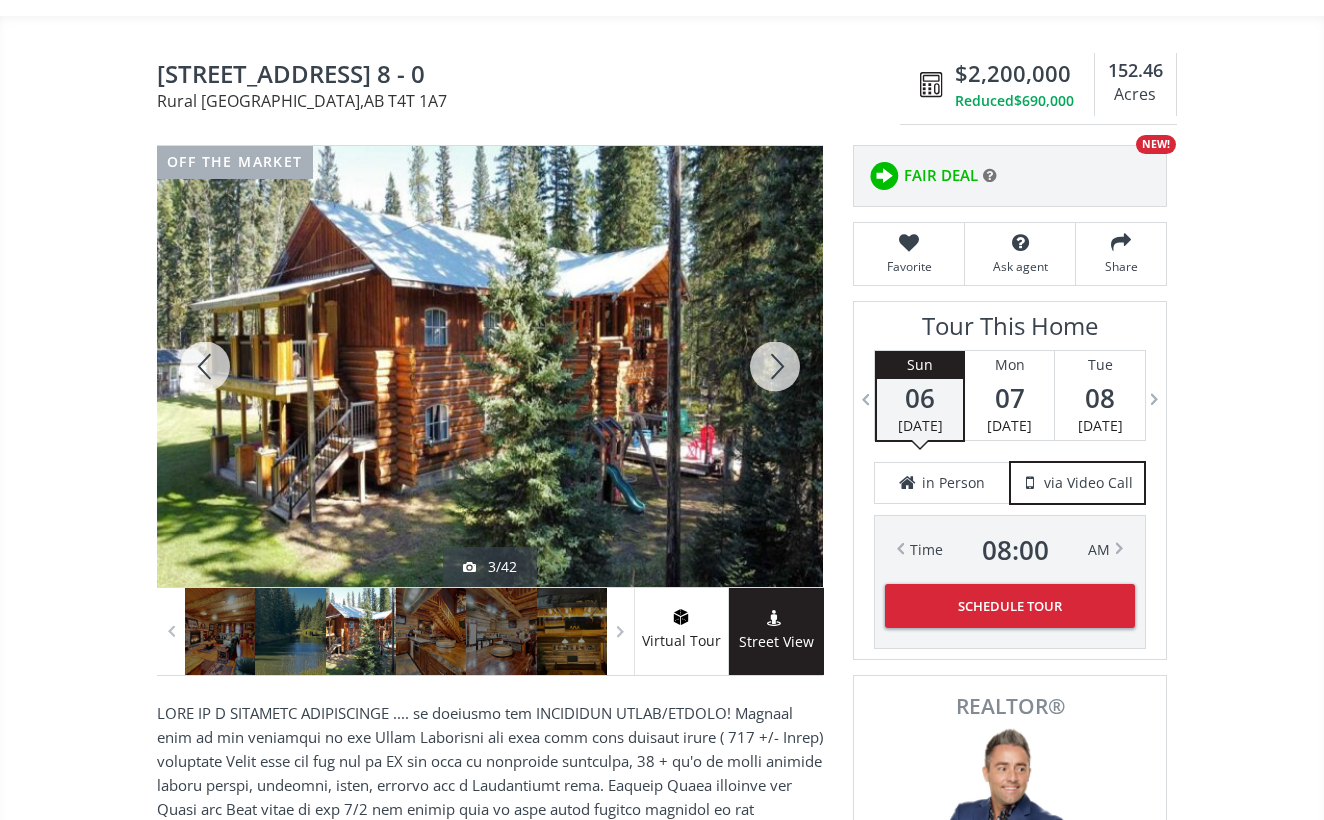 click at bounding box center [205, 366] 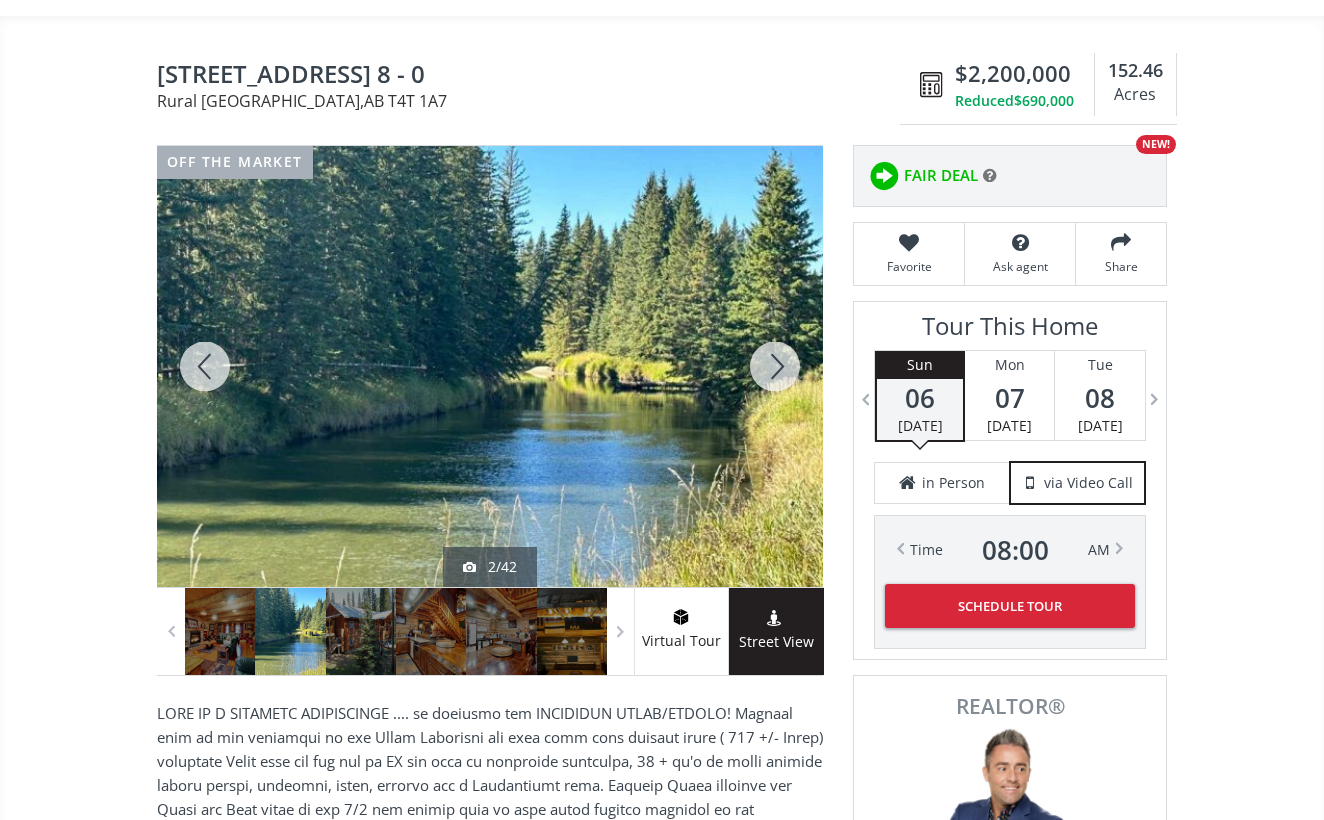 click at bounding box center [205, 366] 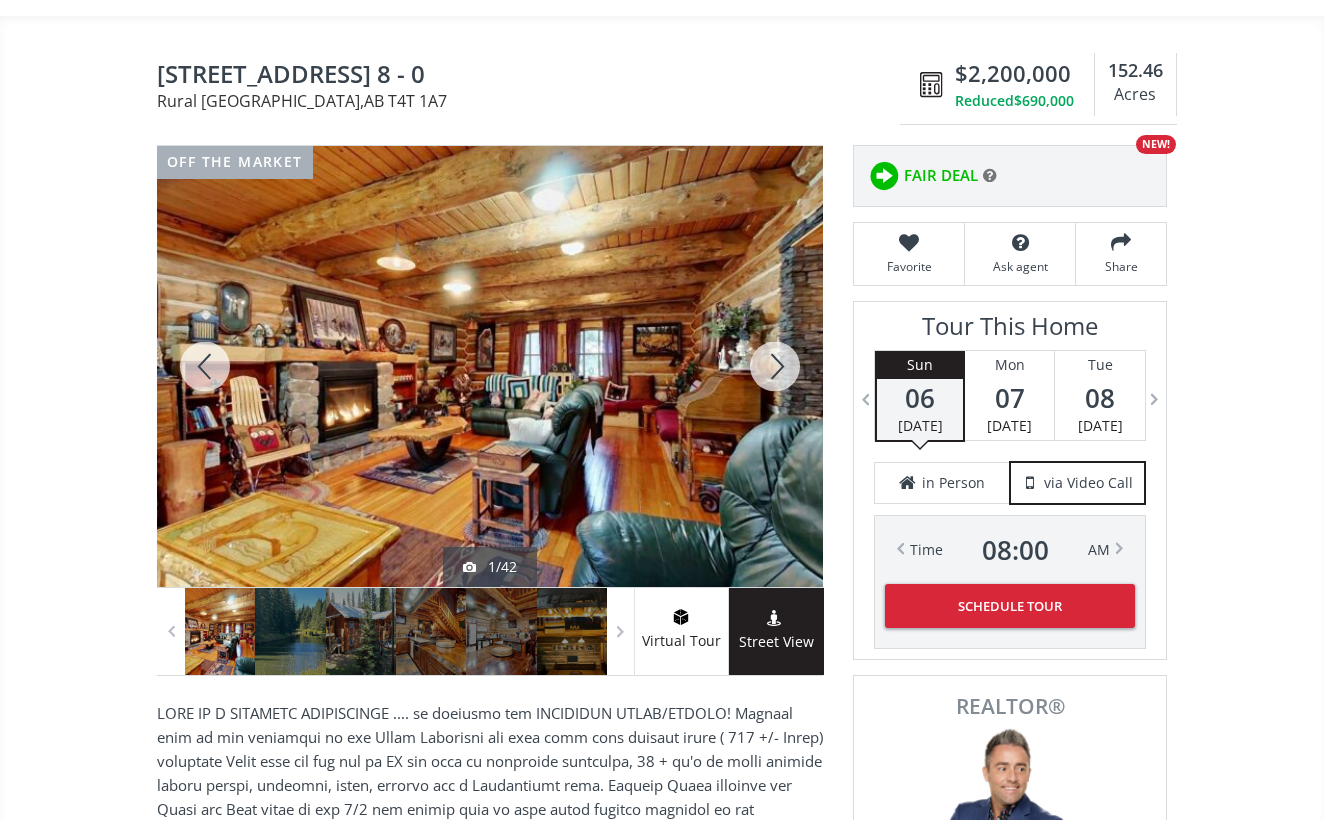 click at bounding box center [205, 366] 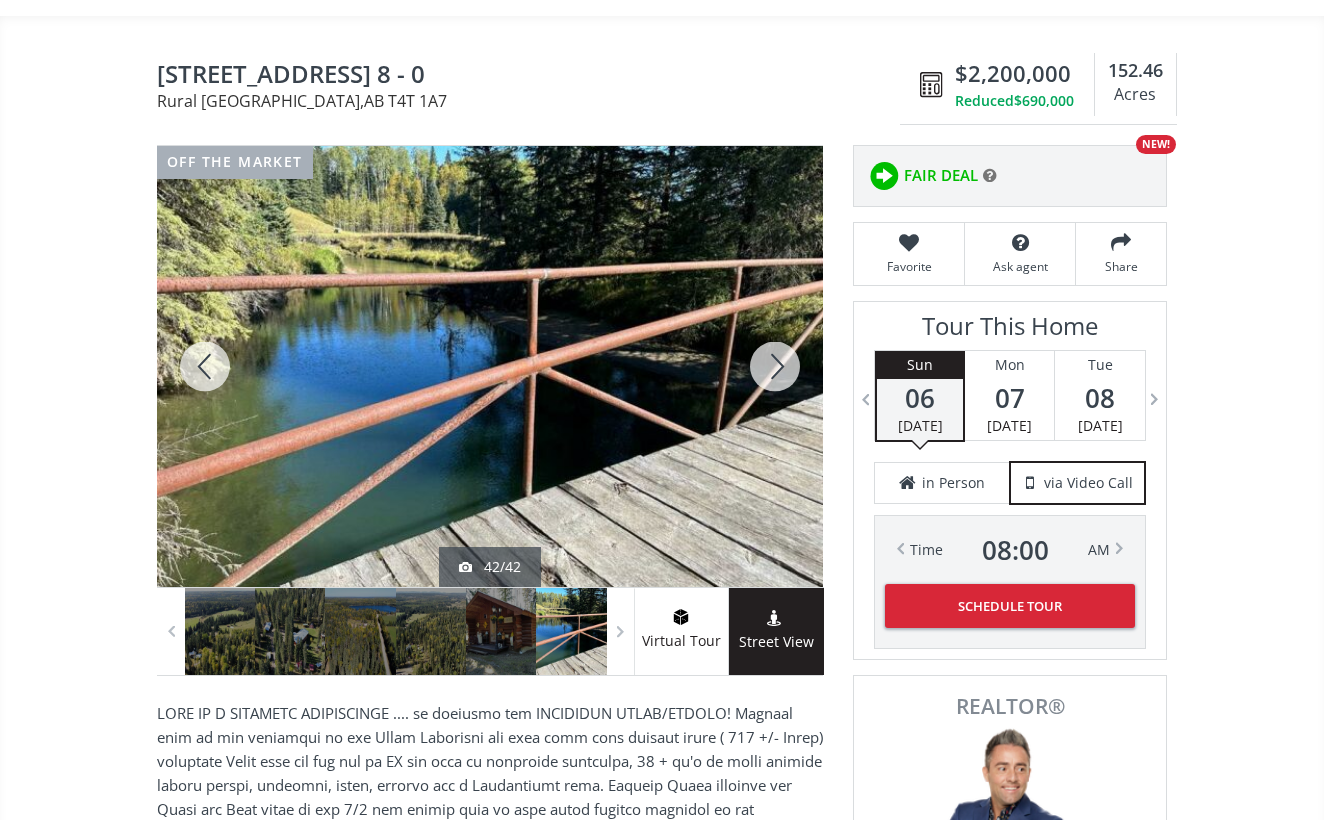 click at bounding box center (205, 366) 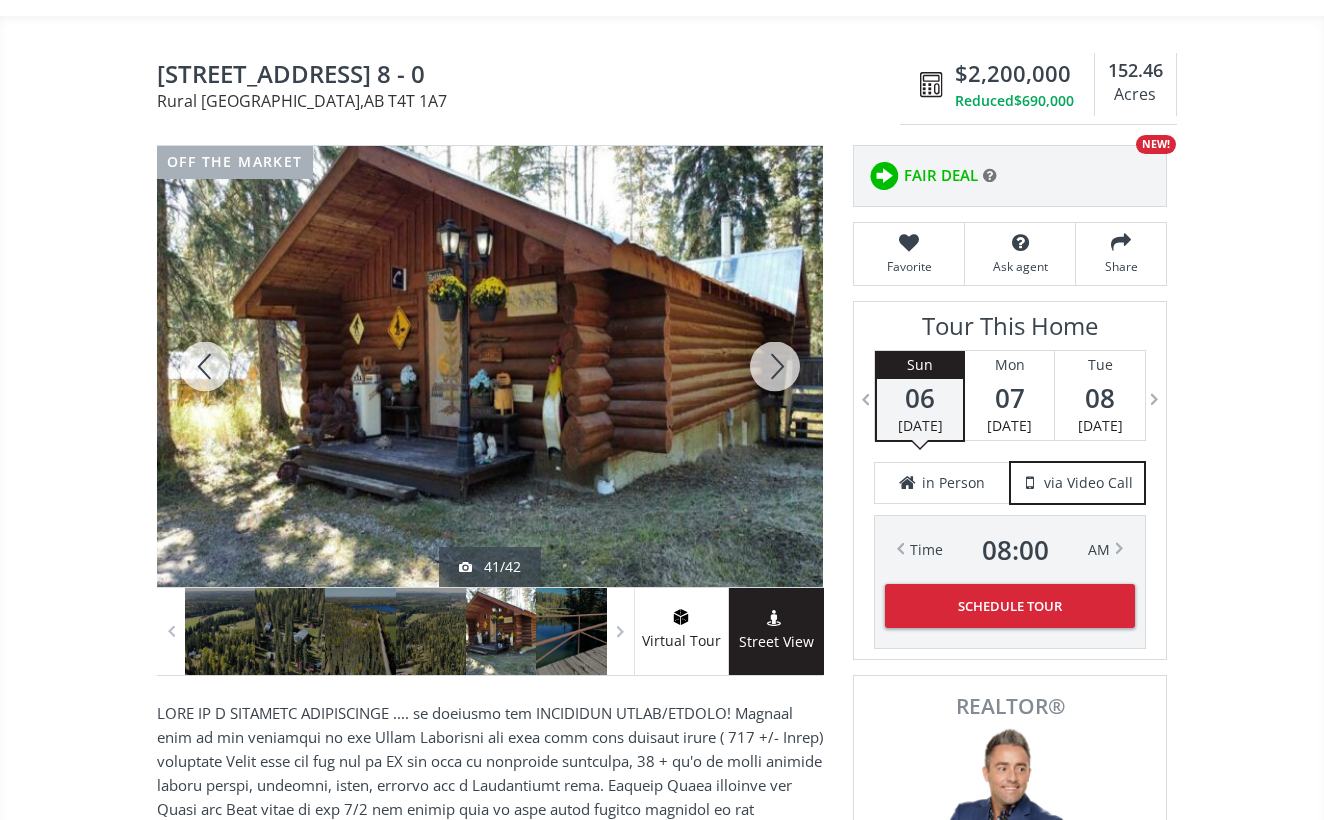 click at bounding box center [205, 366] 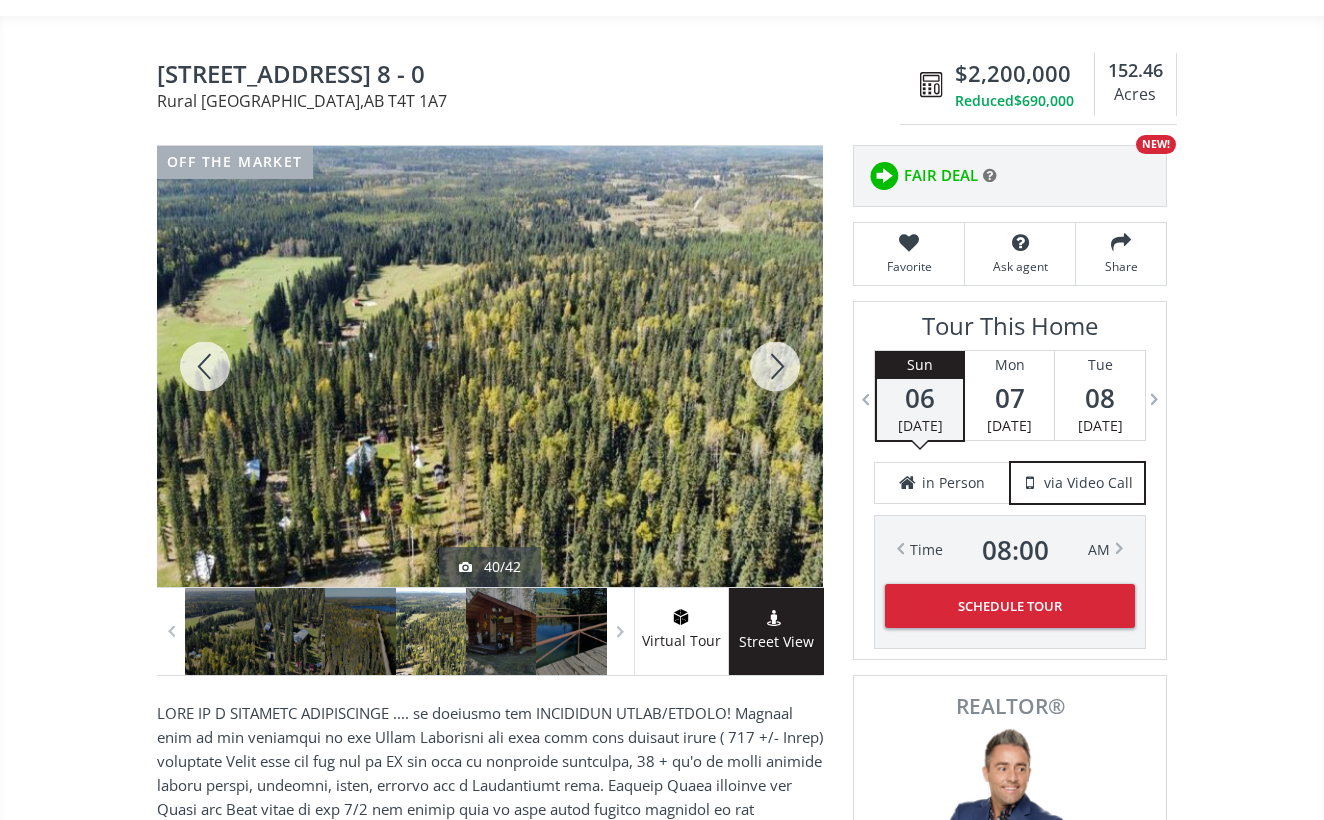 click at bounding box center (205, 366) 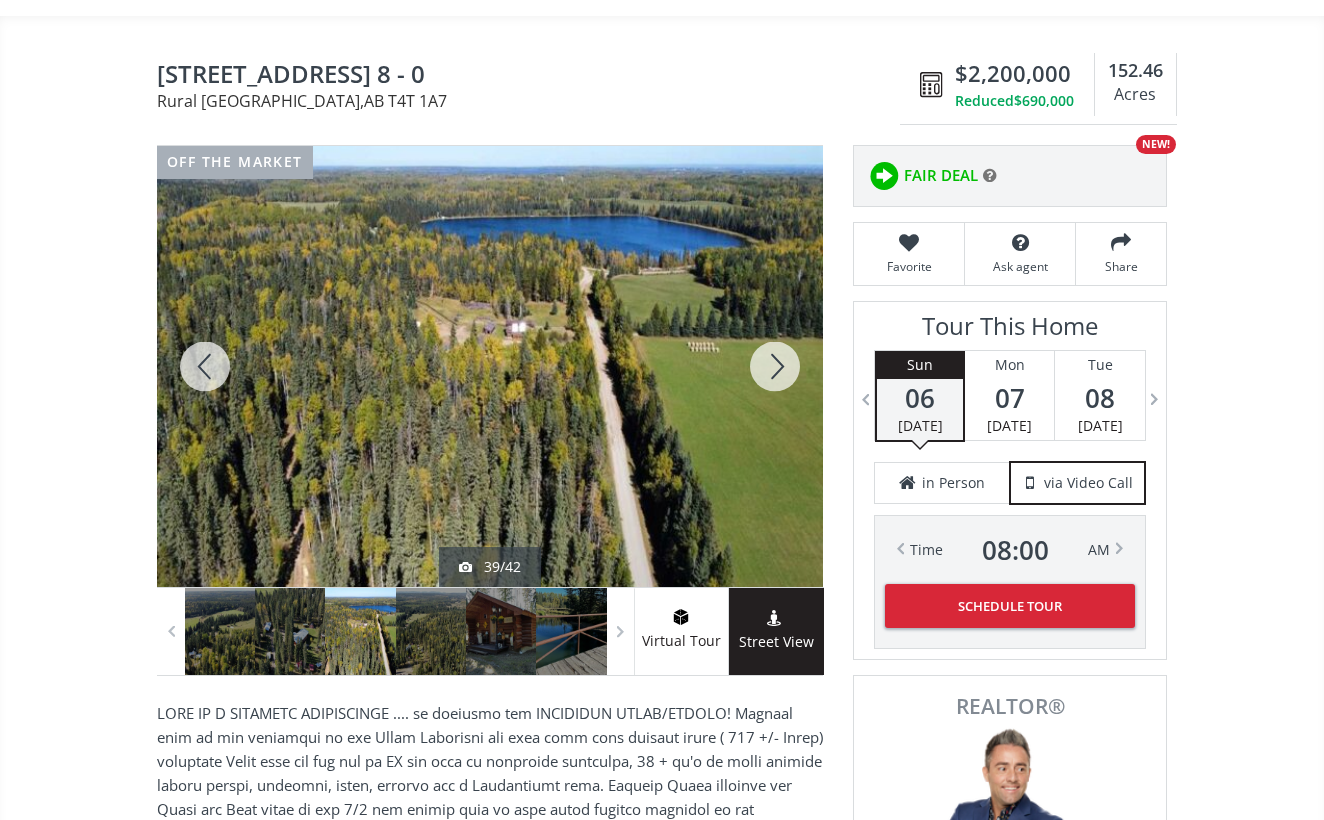 click at bounding box center (205, 366) 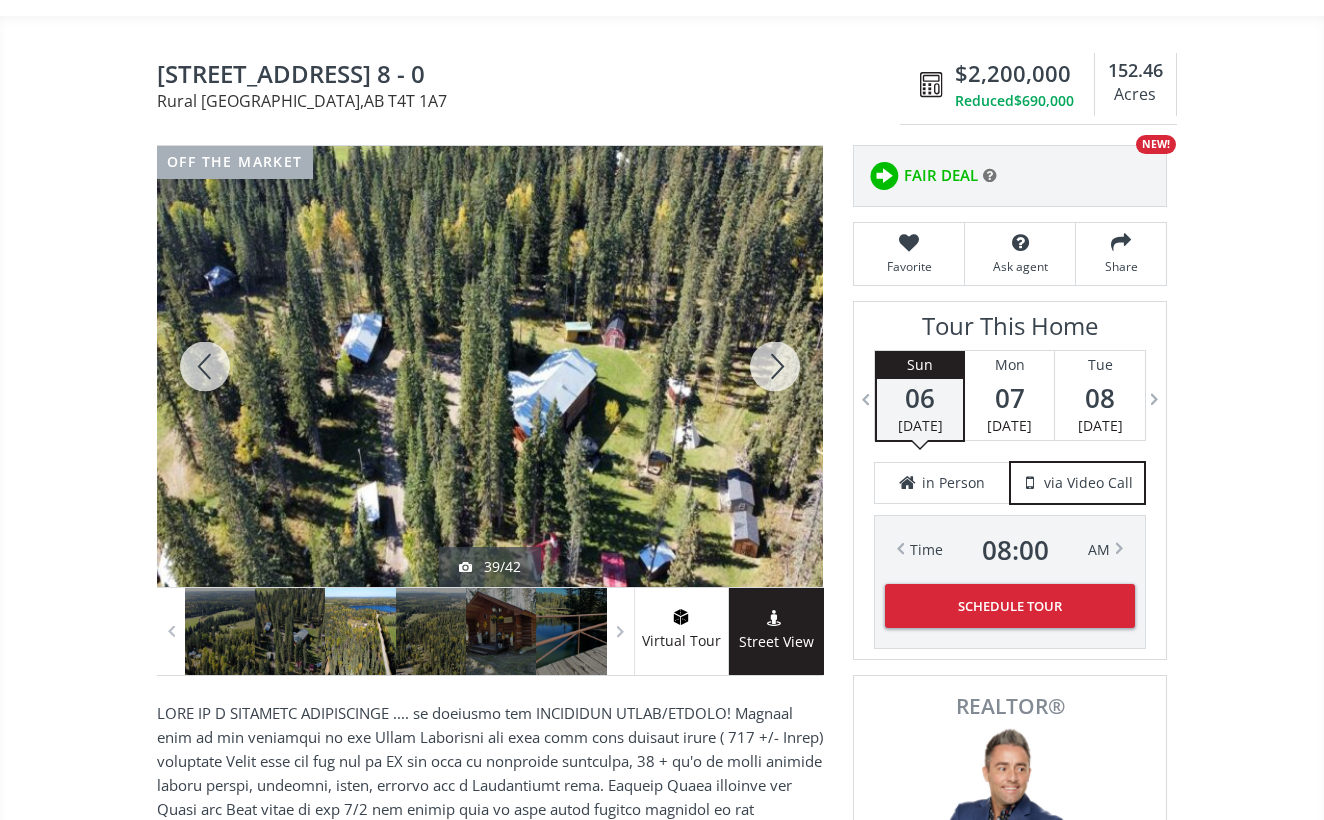 click at bounding box center [205, 366] 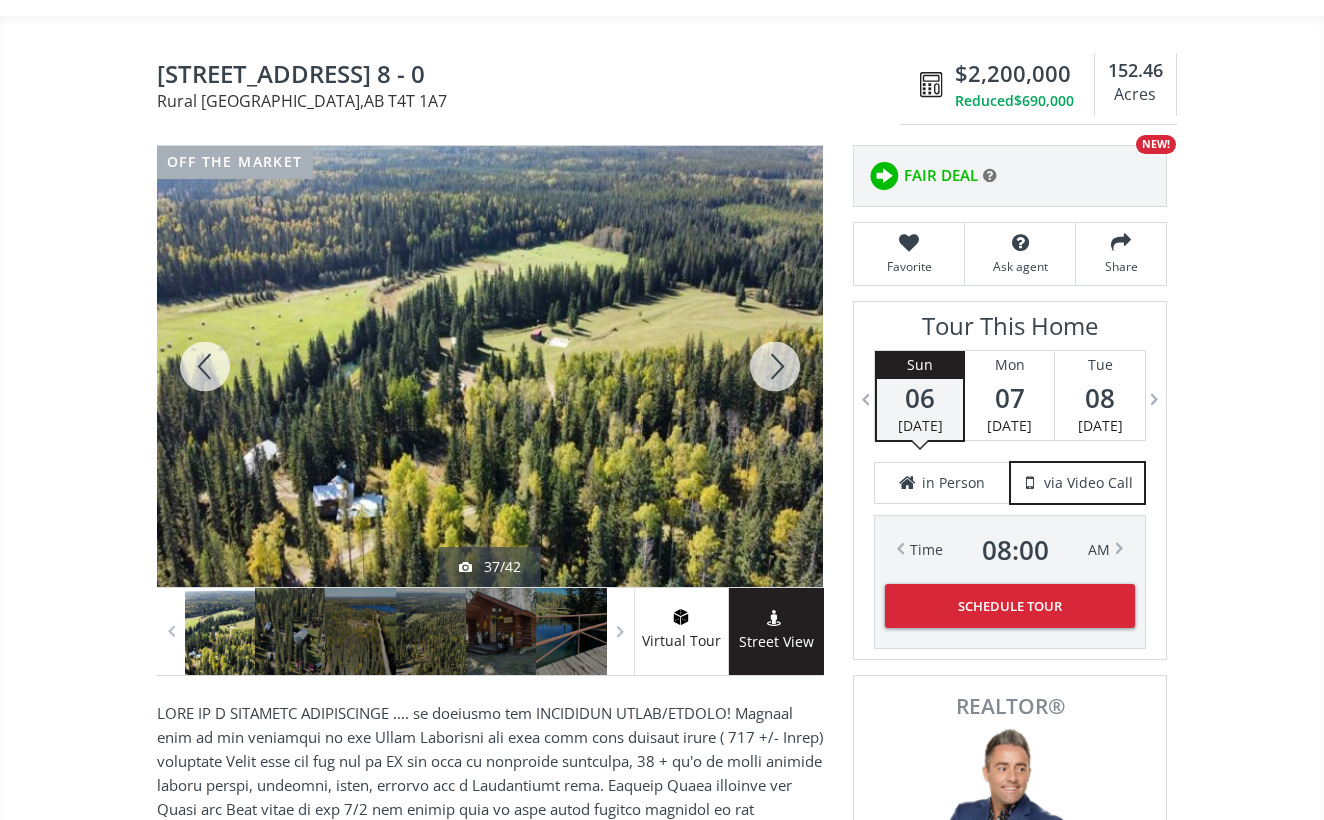 click at bounding box center (205, 366) 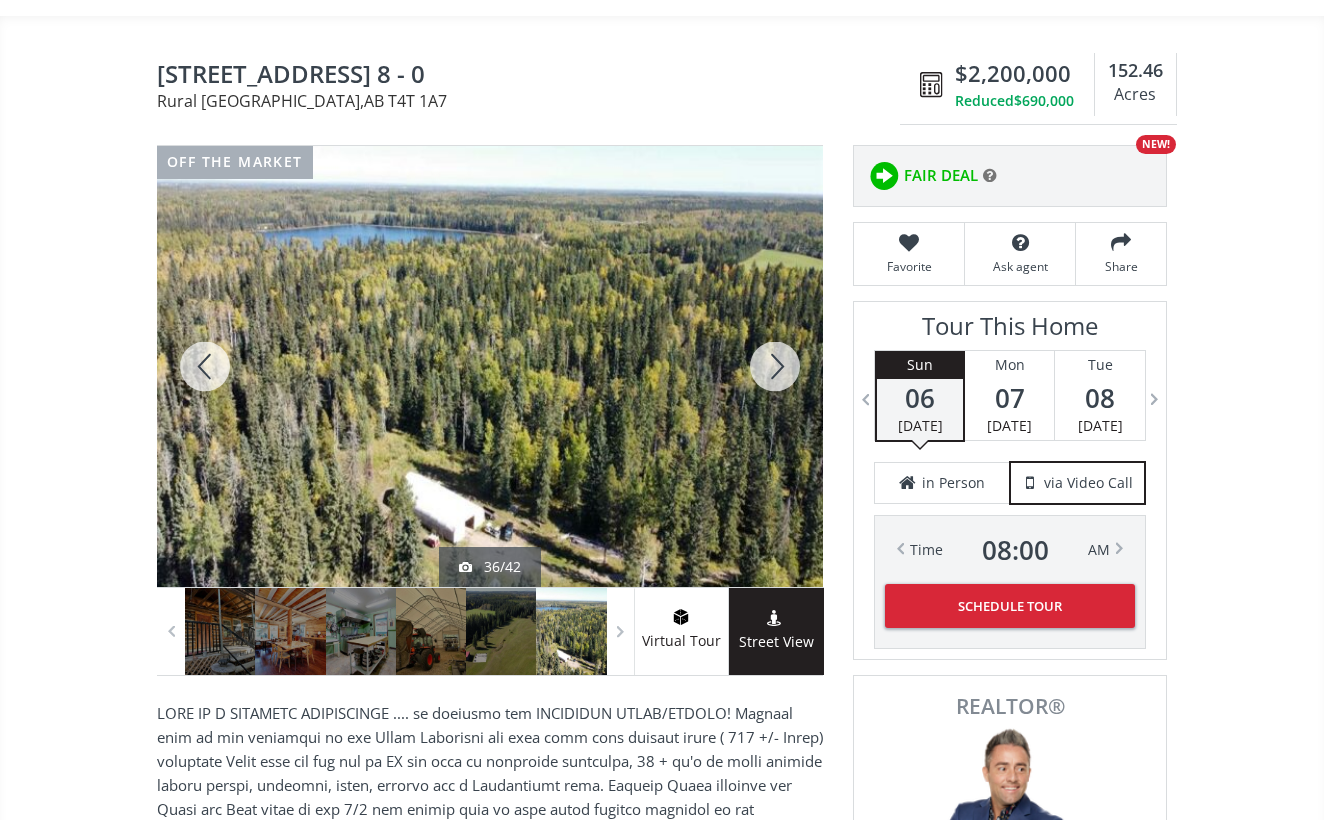 click at bounding box center [205, 366] 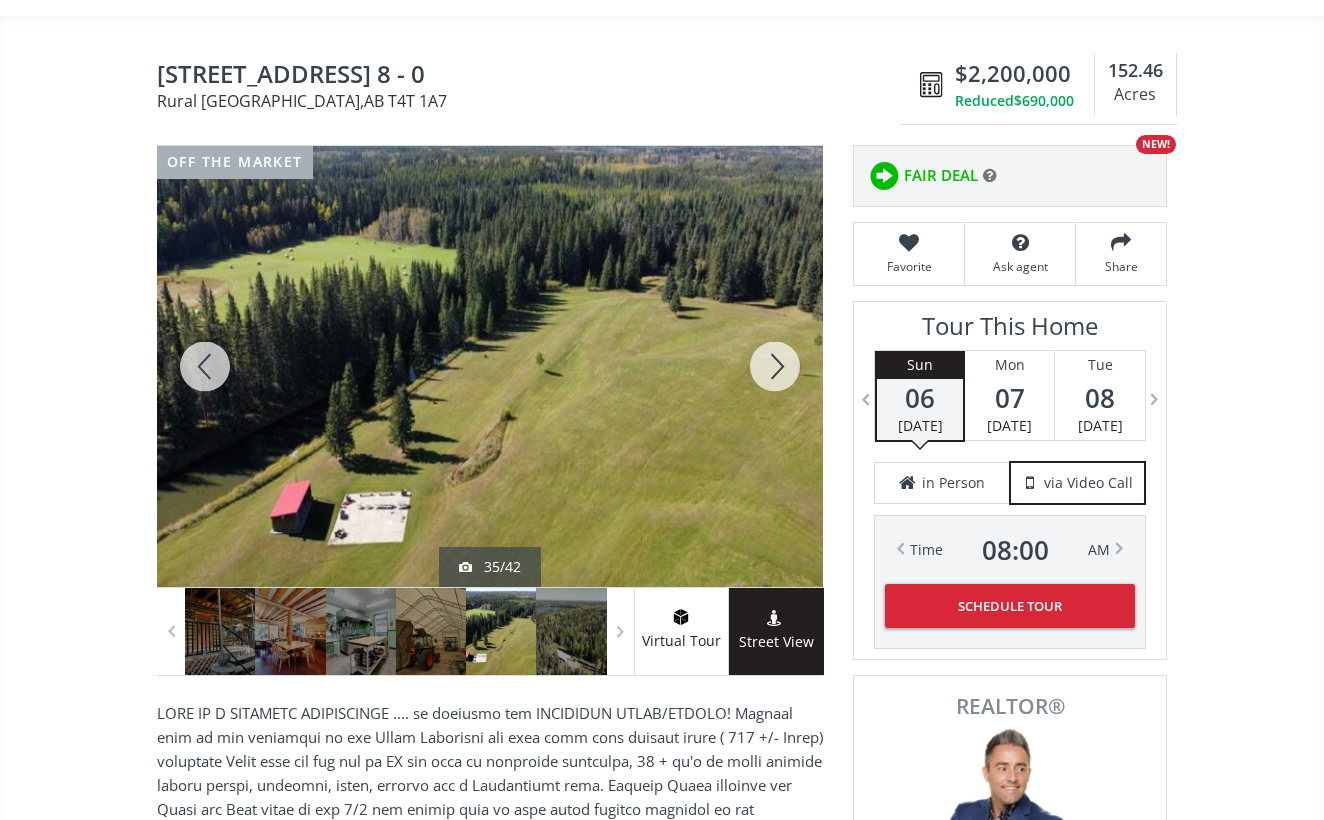 click at bounding box center (205, 366) 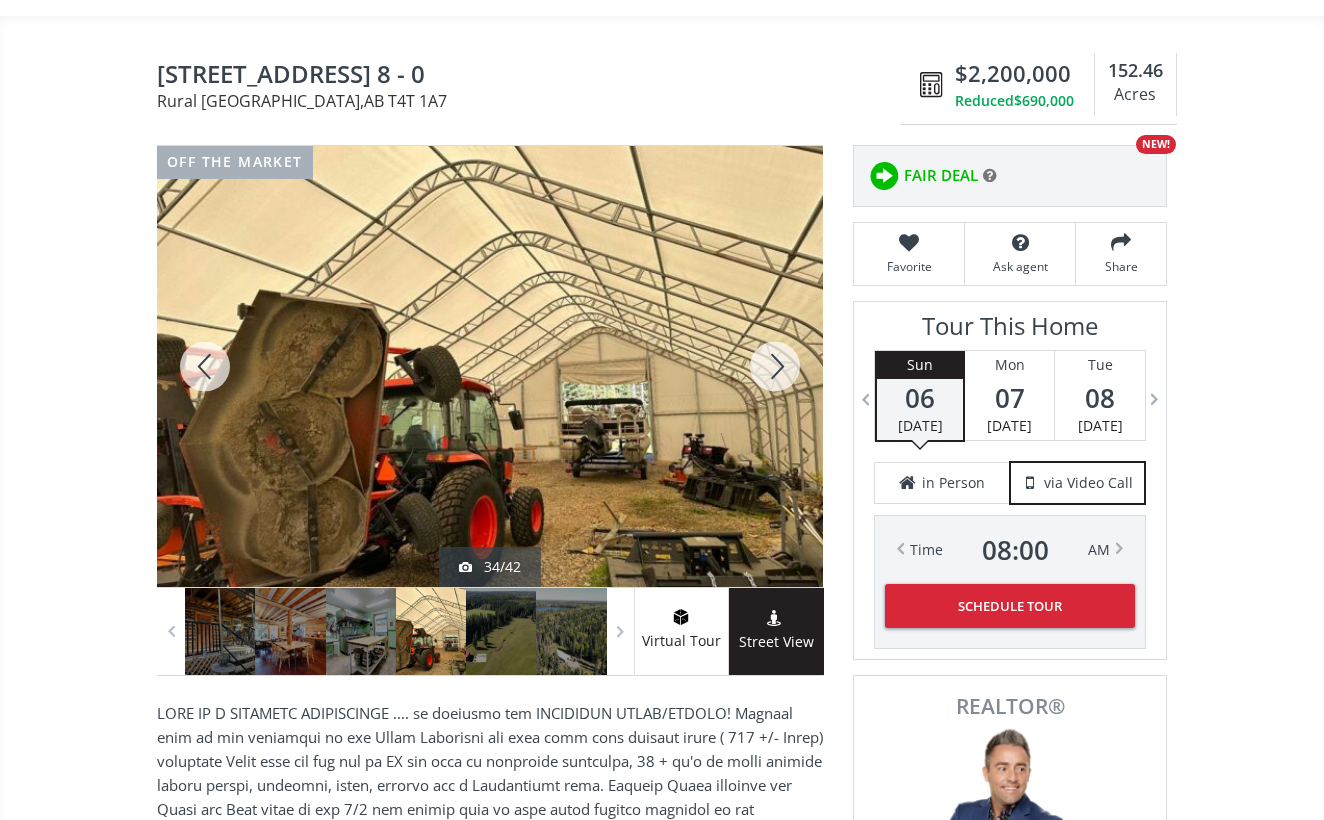 click at bounding box center [205, 366] 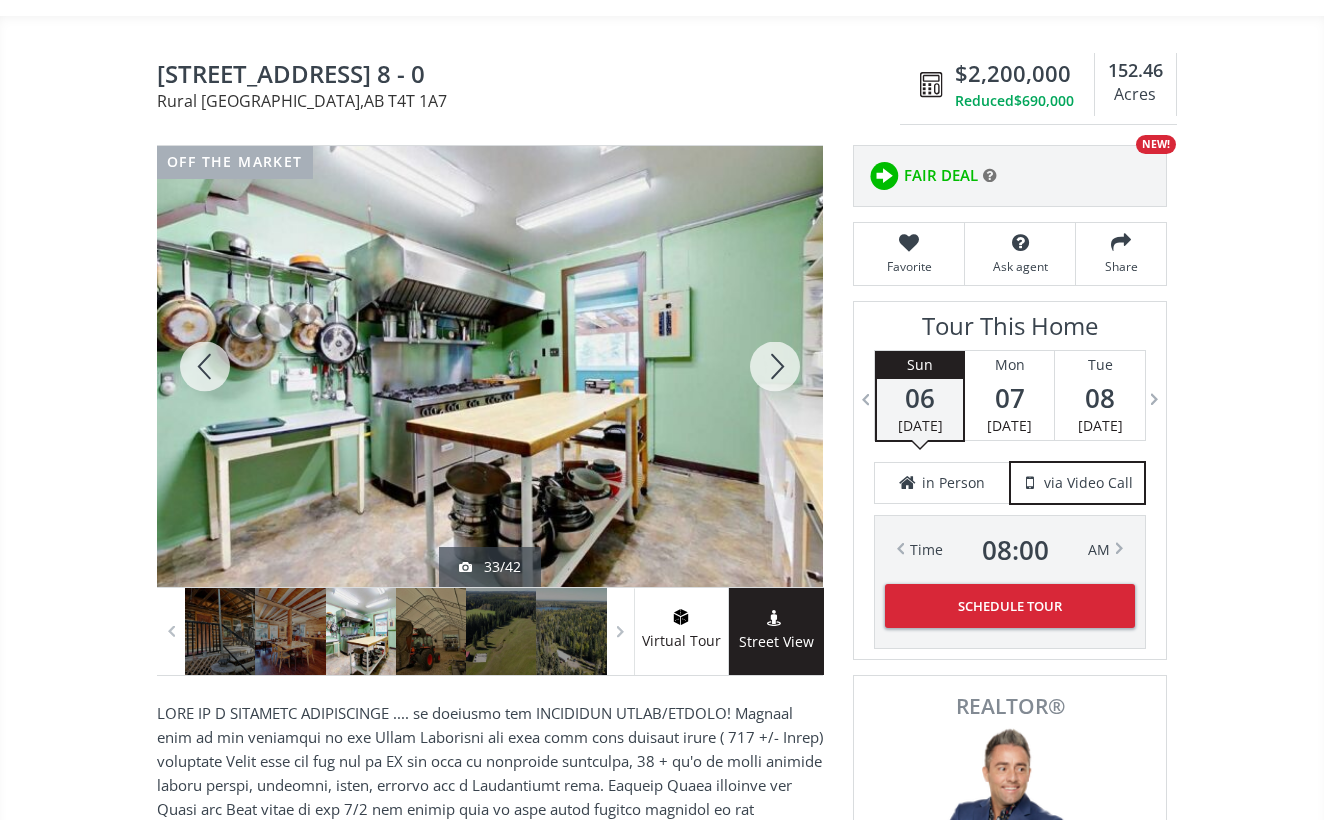 click at bounding box center [205, 366] 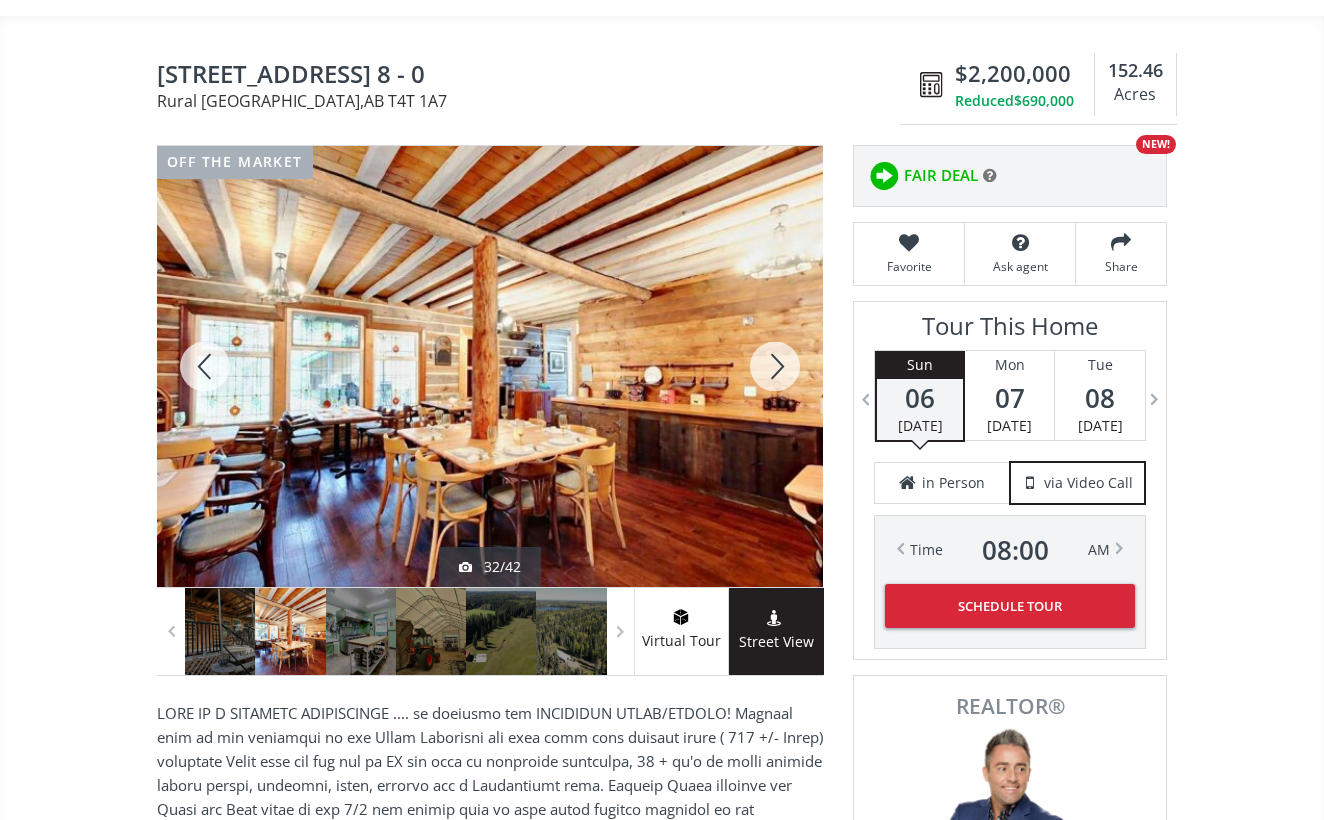 click at bounding box center (490, 366) 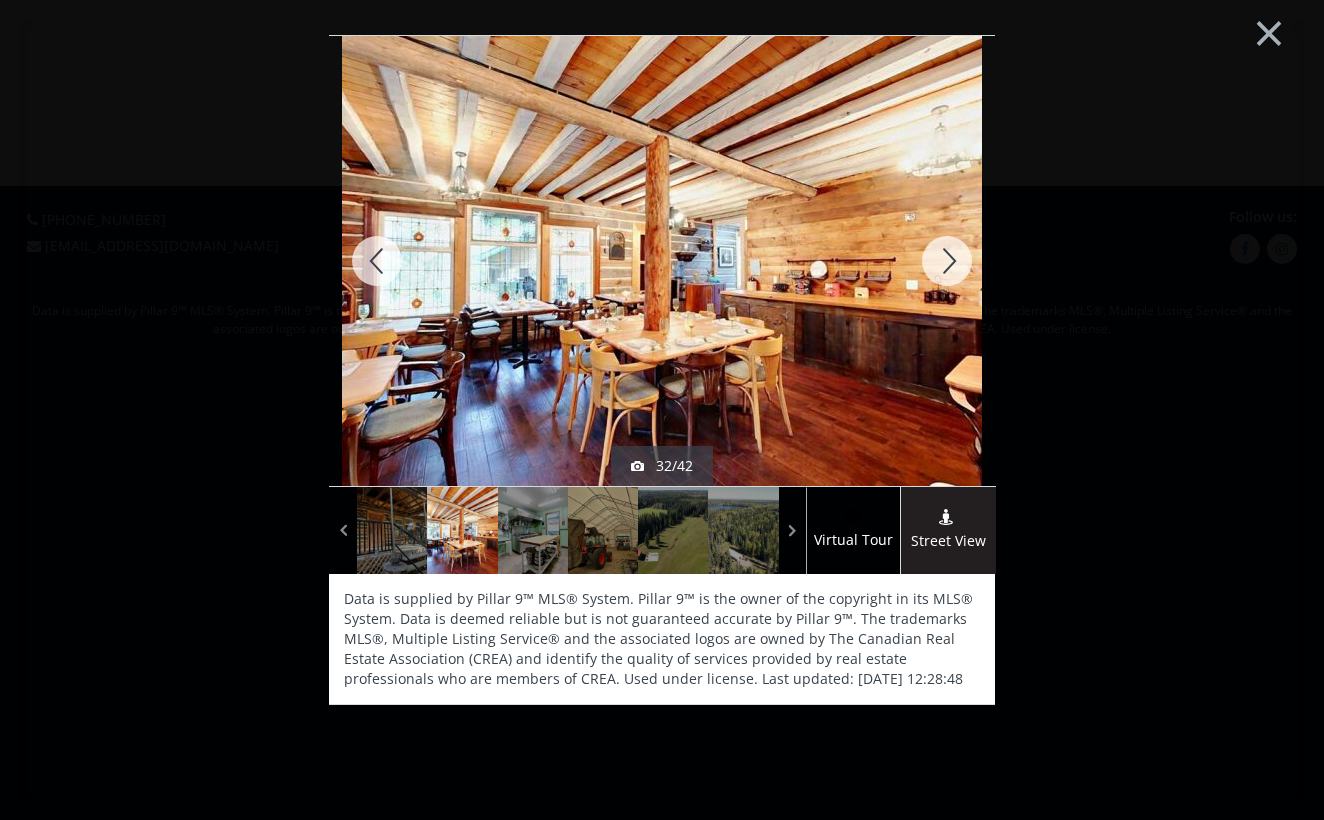scroll, scrollTop: 0, scrollLeft: 0, axis: both 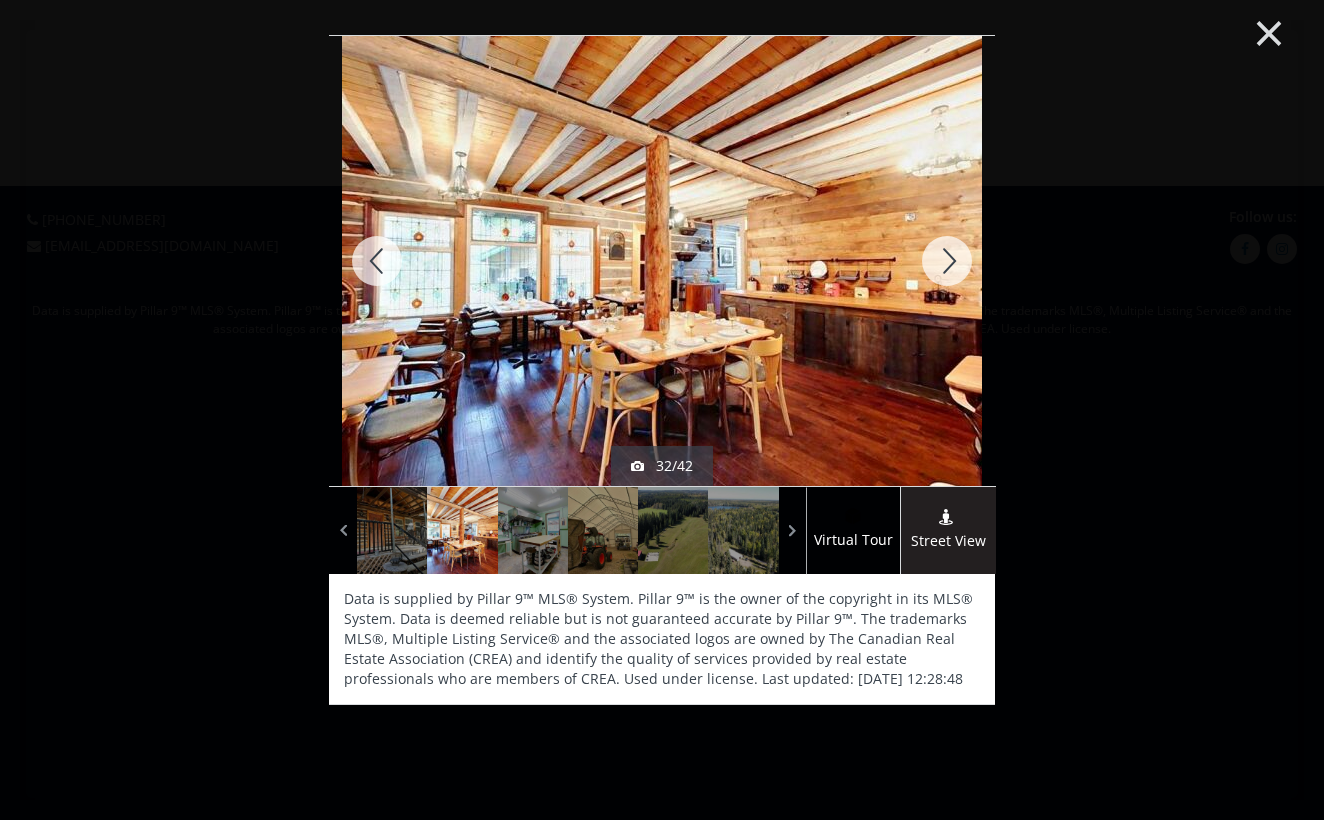 click on "×" at bounding box center (1269, 31) 